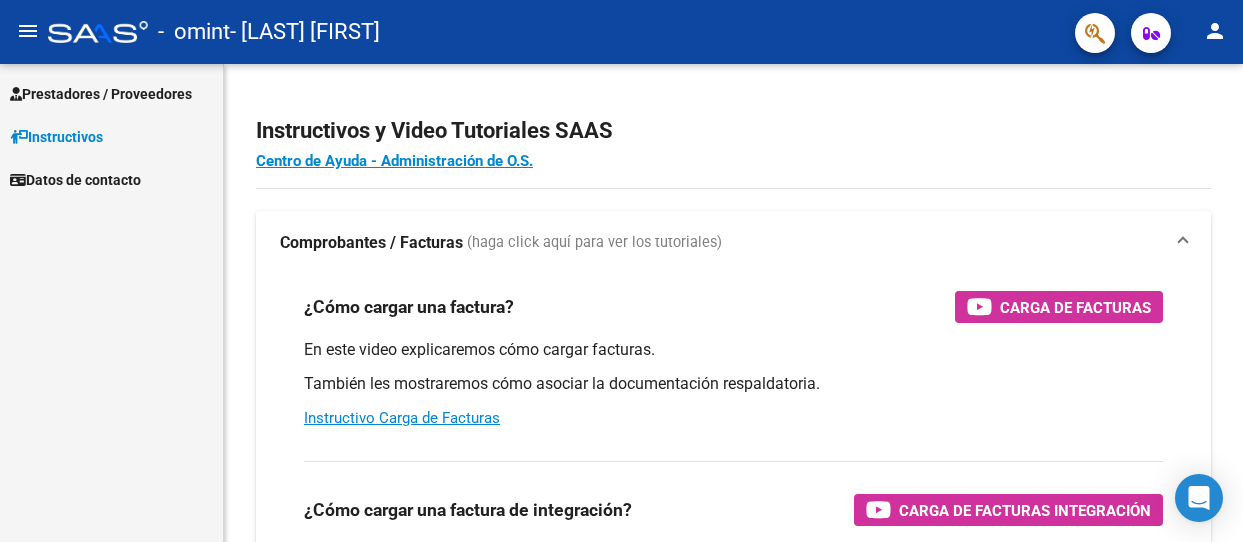 scroll, scrollTop: 0, scrollLeft: 0, axis: both 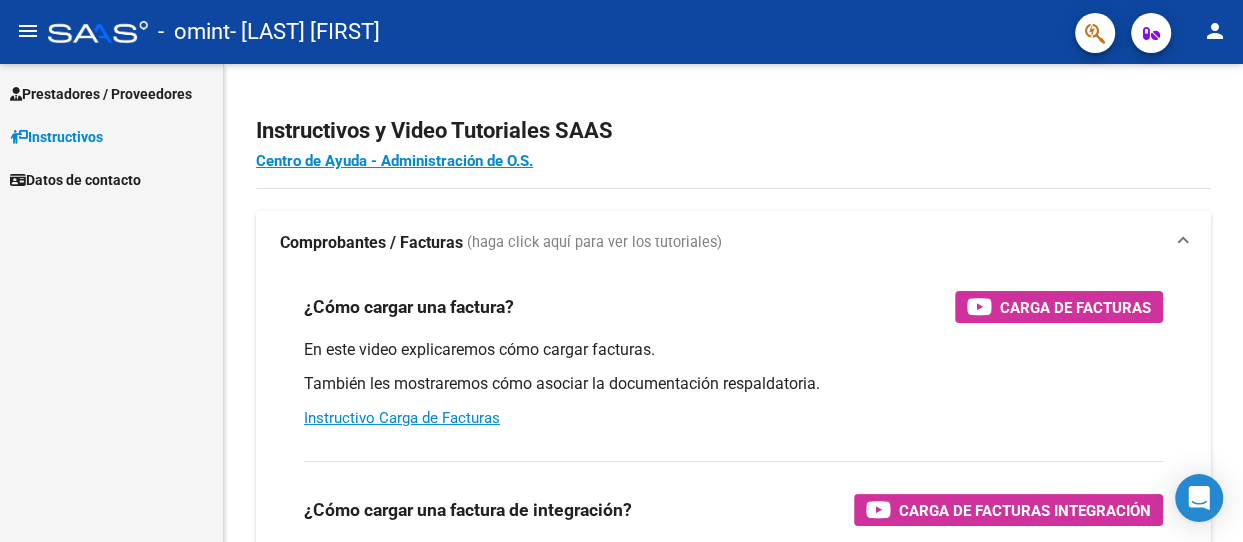 click on "Prestadores / Proveedores" at bounding box center (101, 94) 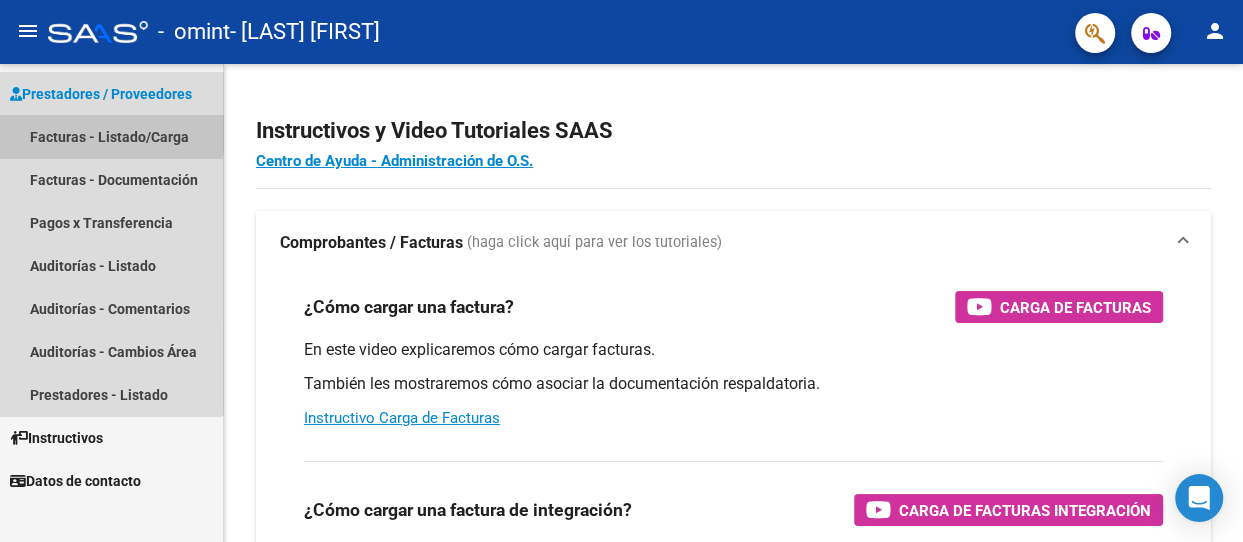 click on "Facturas - Listado/Carga" at bounding box center (111, 136) 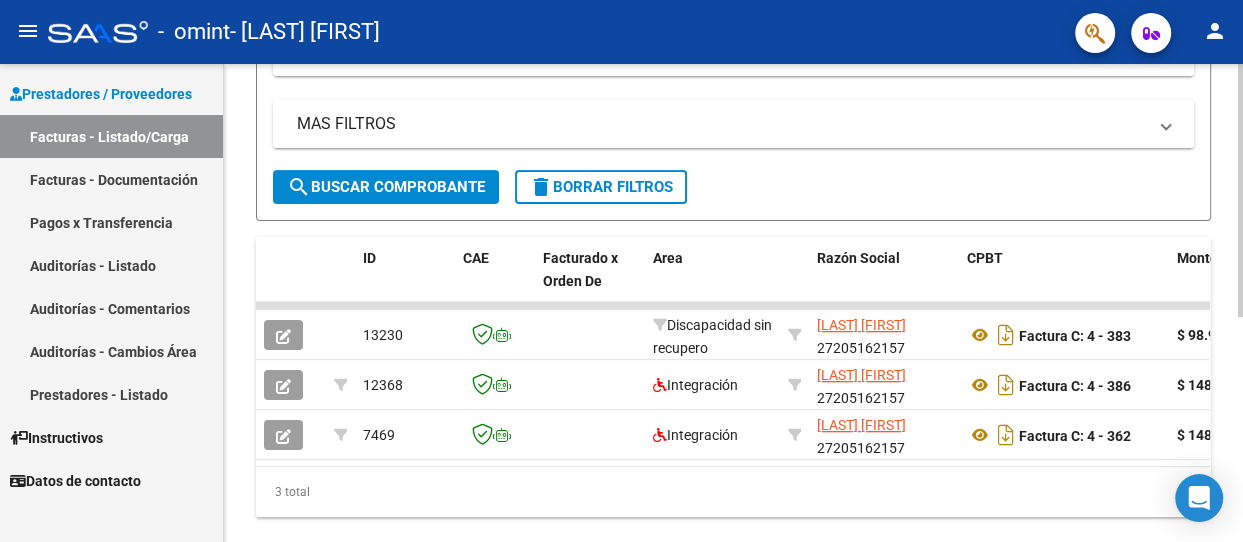 scroll, scrollTop: 400, scrollLeft: 0, axis: vertical 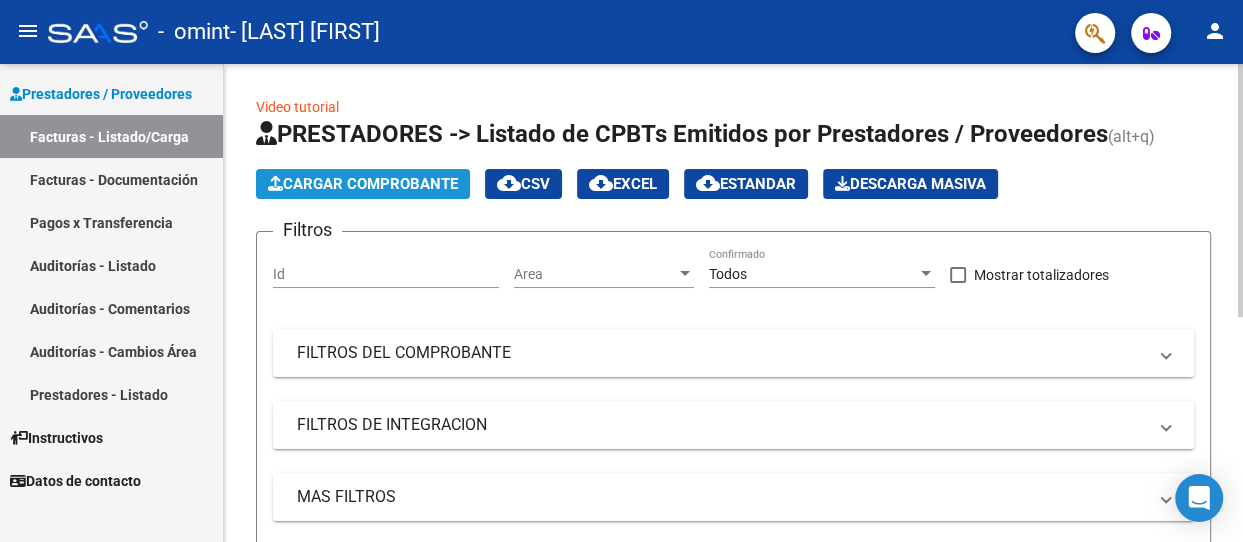 click on "Cargar Comprobante" 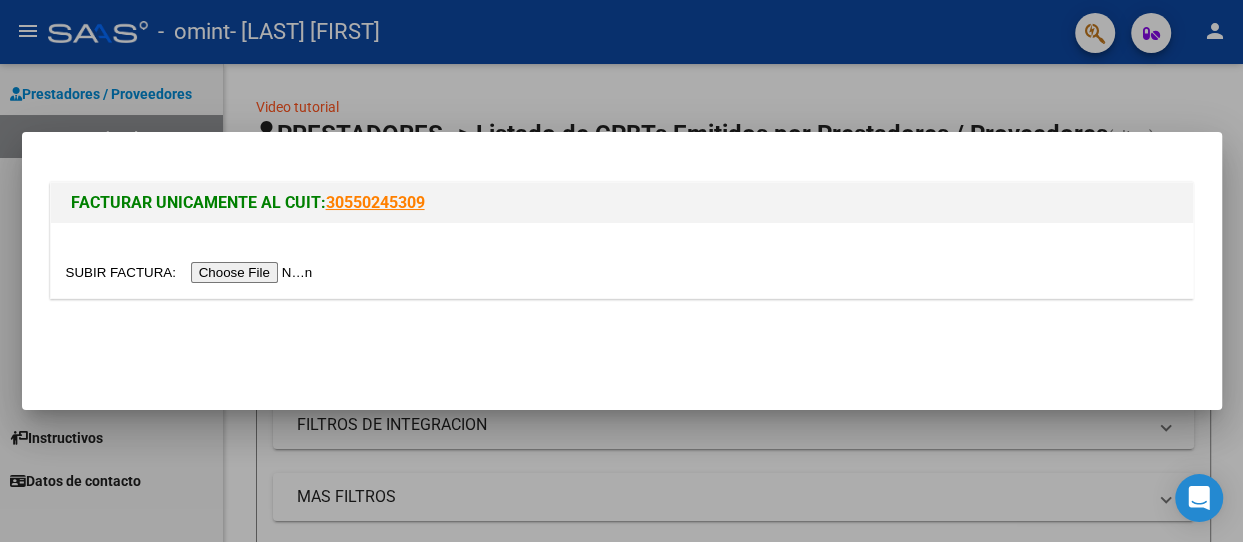 click at bounding box center [192, 272] 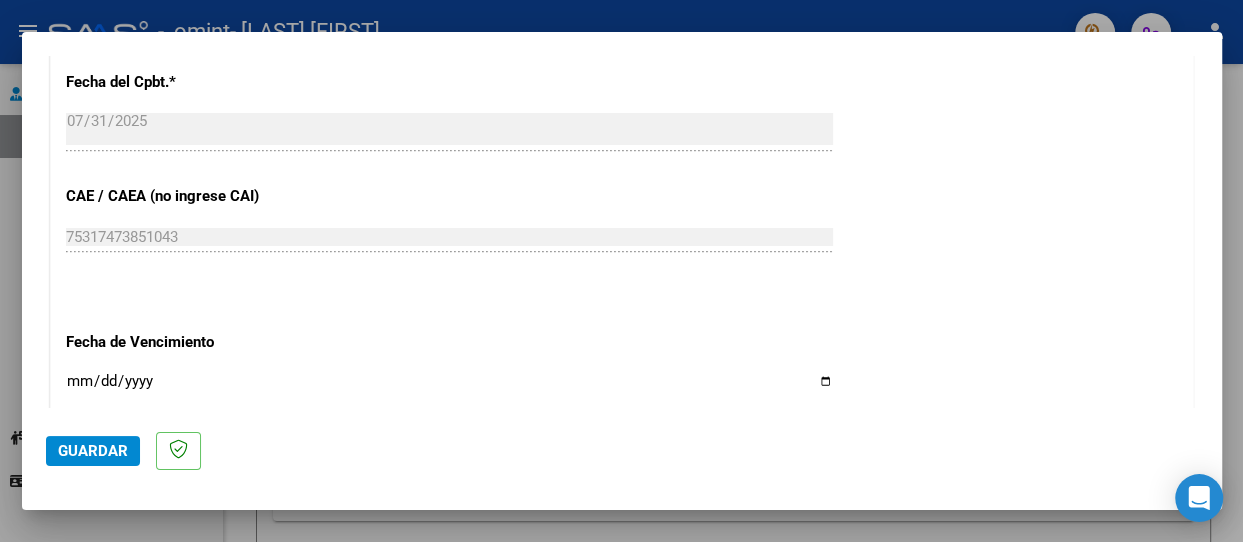 scroll, scrollTop: 1000, scrollLeft: 0, axis: vertical 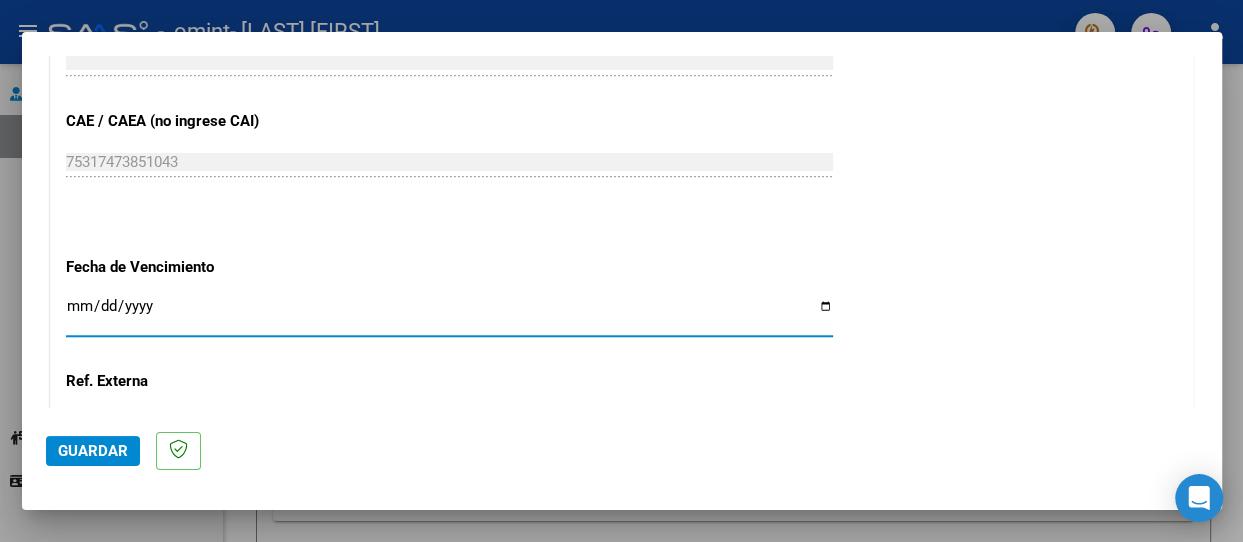 click on "Ingresar la fecha" at bounding box center [449, 314] 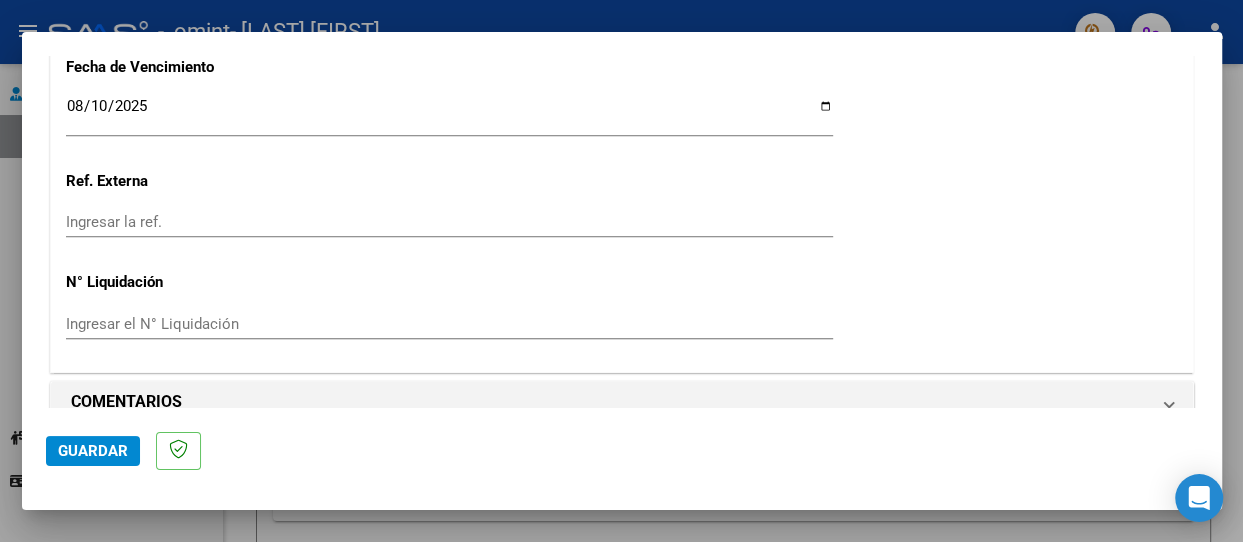 scroll, scrollTop: 1229, scrollLeft: 0, axis: vertical 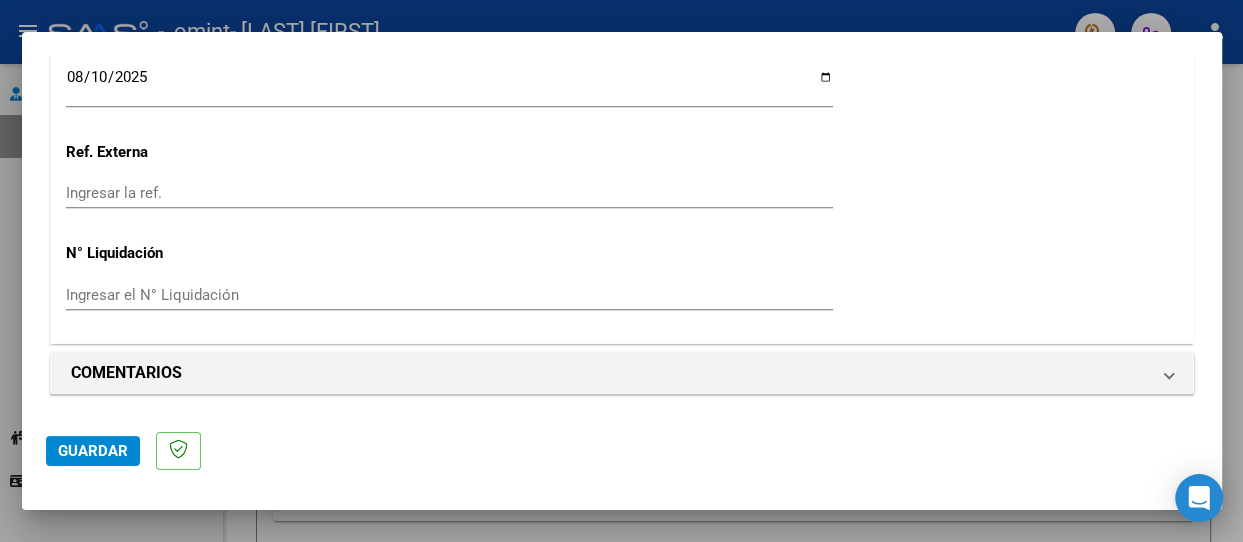 click on "Guardar" 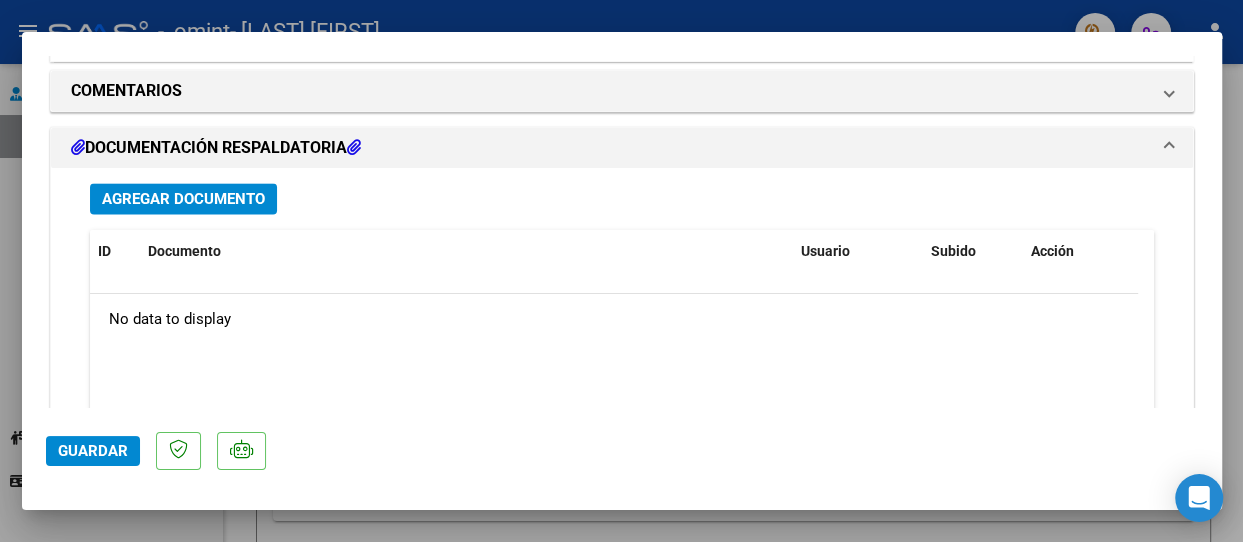 scroll, scrollTop: 1600, scrollLeft: 0, axis: vertical 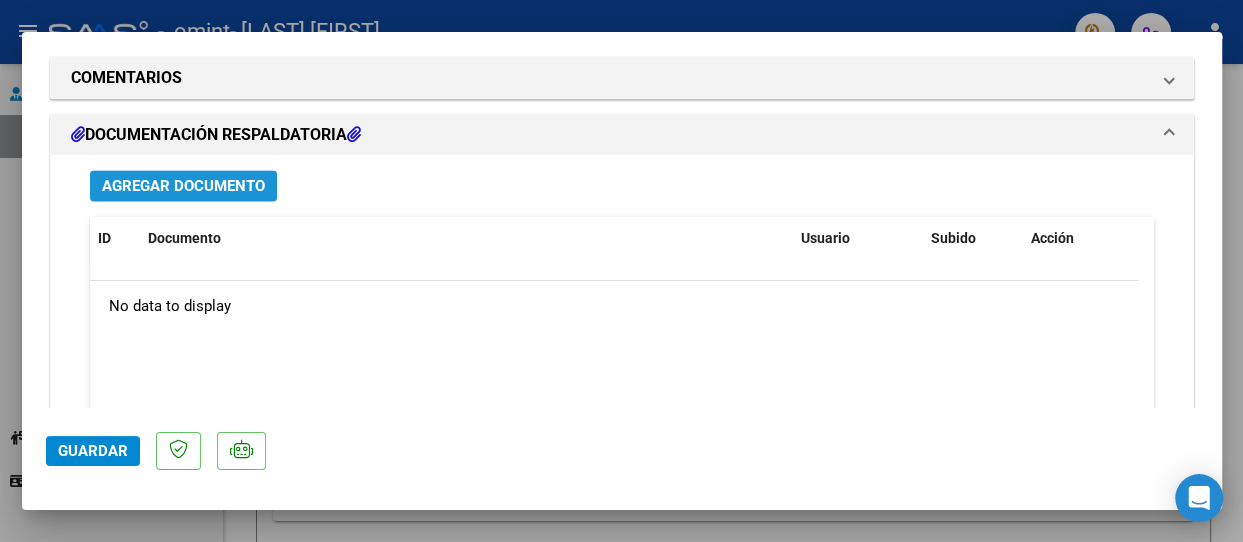 click on "Agregar Documento" at bounding box center [183, 186] 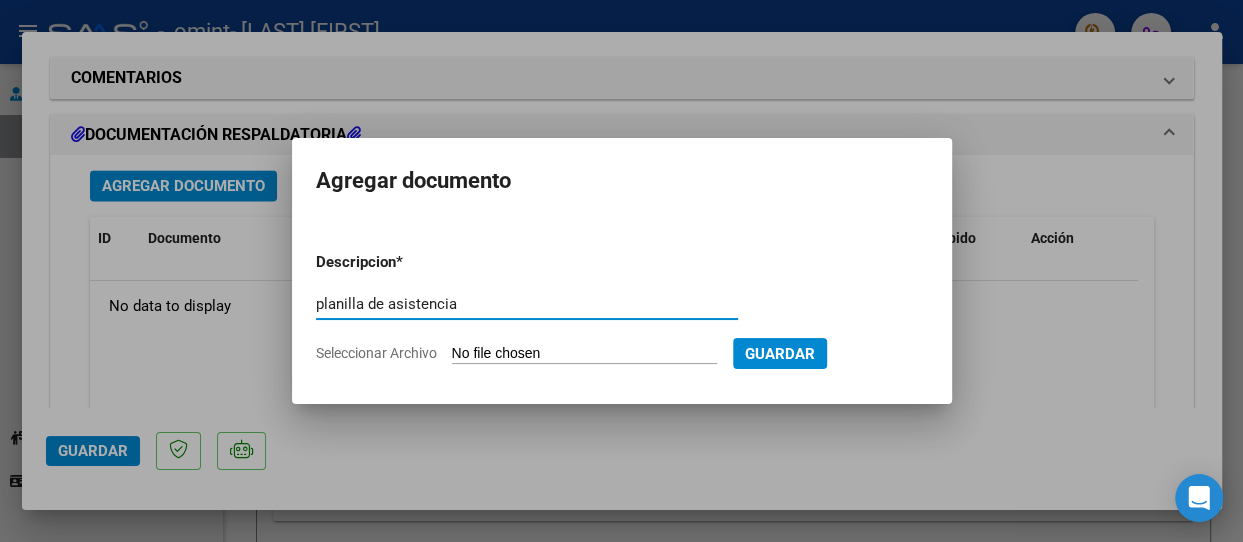 type on "planilla de asistencia" 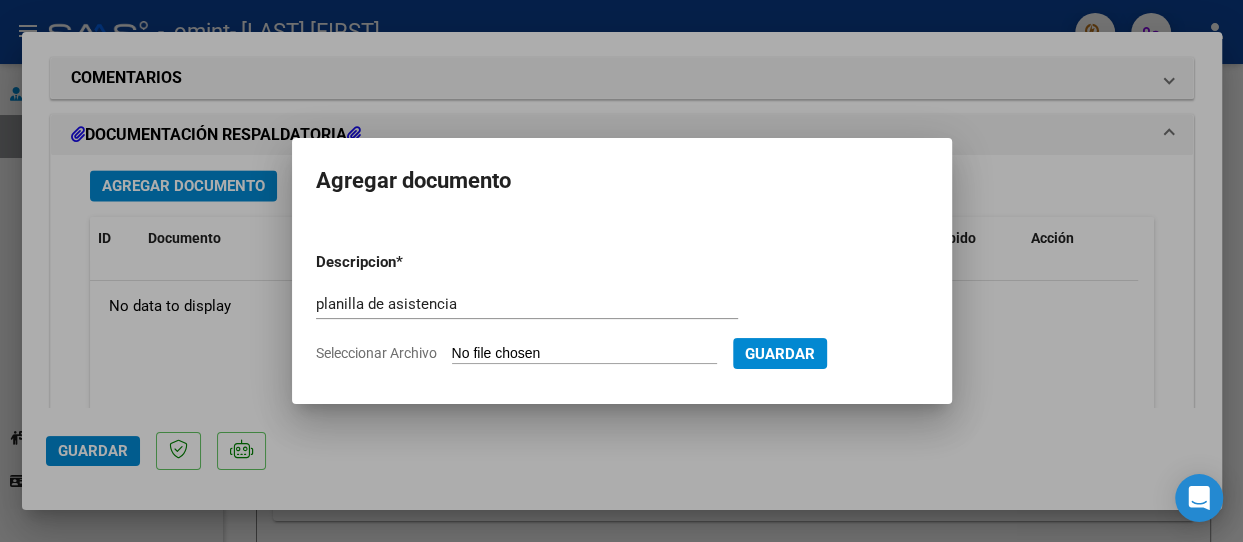 click on "Seleccionar Archivo" at bounding box center [584, 354] 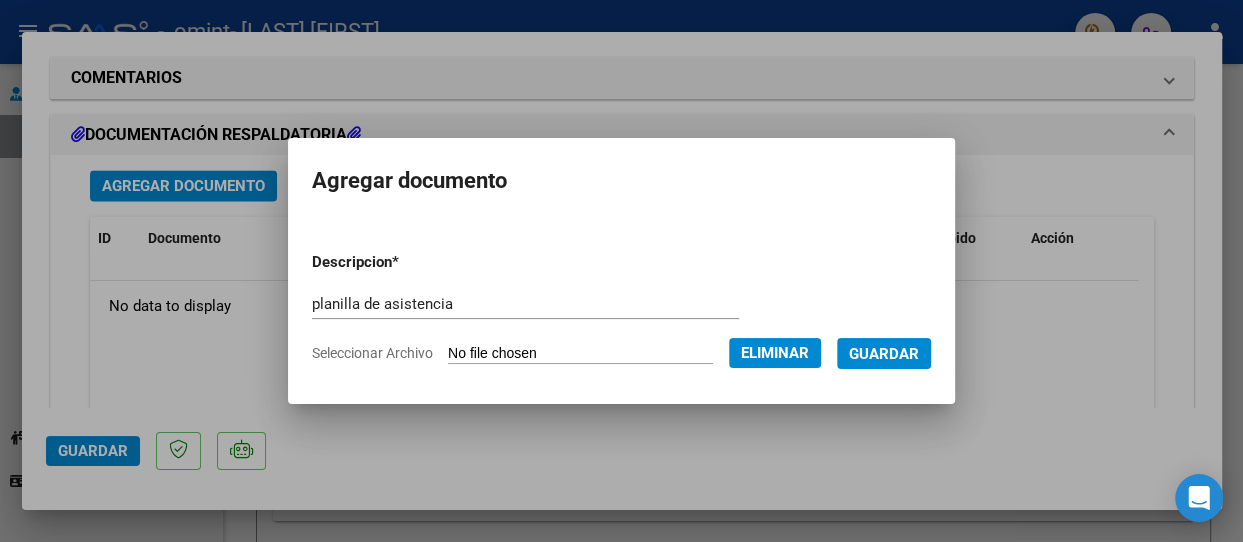 click on "Guardar" at bounding box center [884, 354] 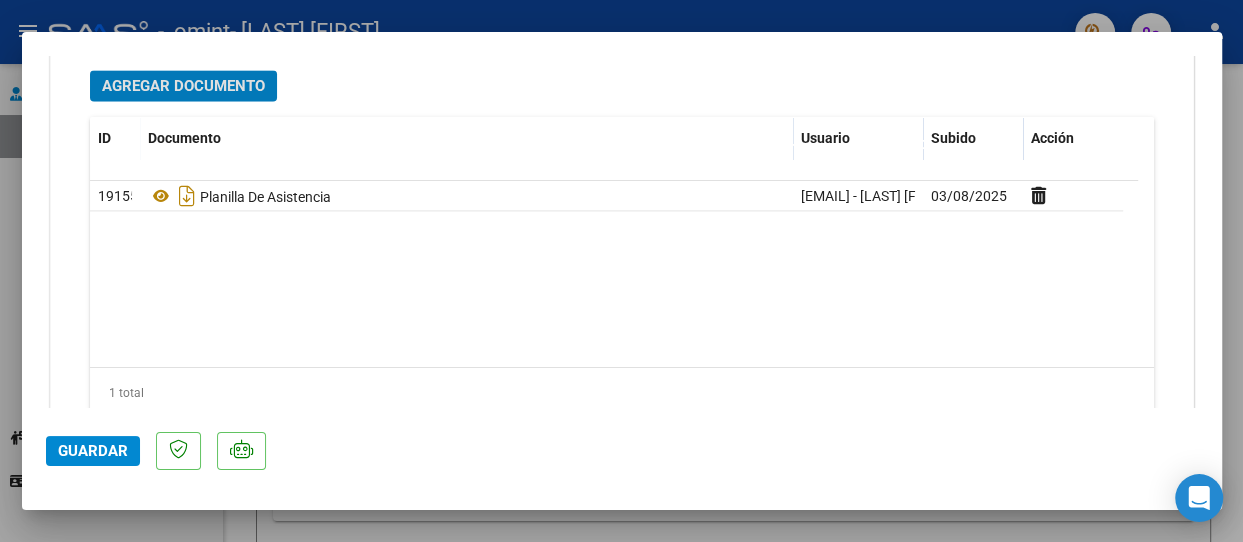 scroll, scrollTop: 1600, scrollLeft: 0, axis: vertical 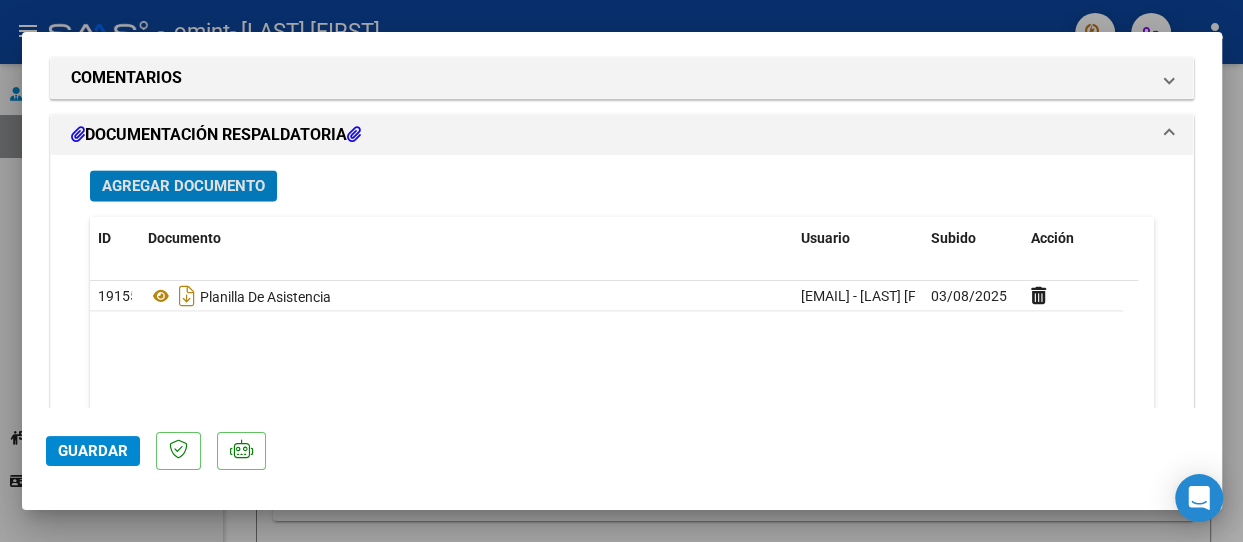 click on "Guardar" 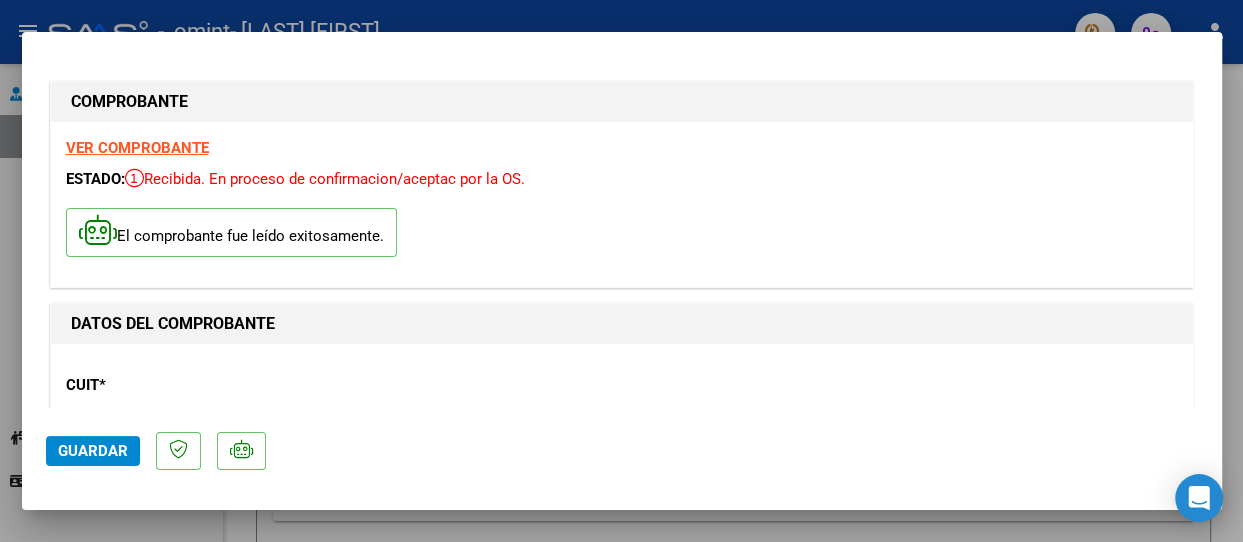 scroll, scrollTop: 0, scrollLeft: 0, axis: both 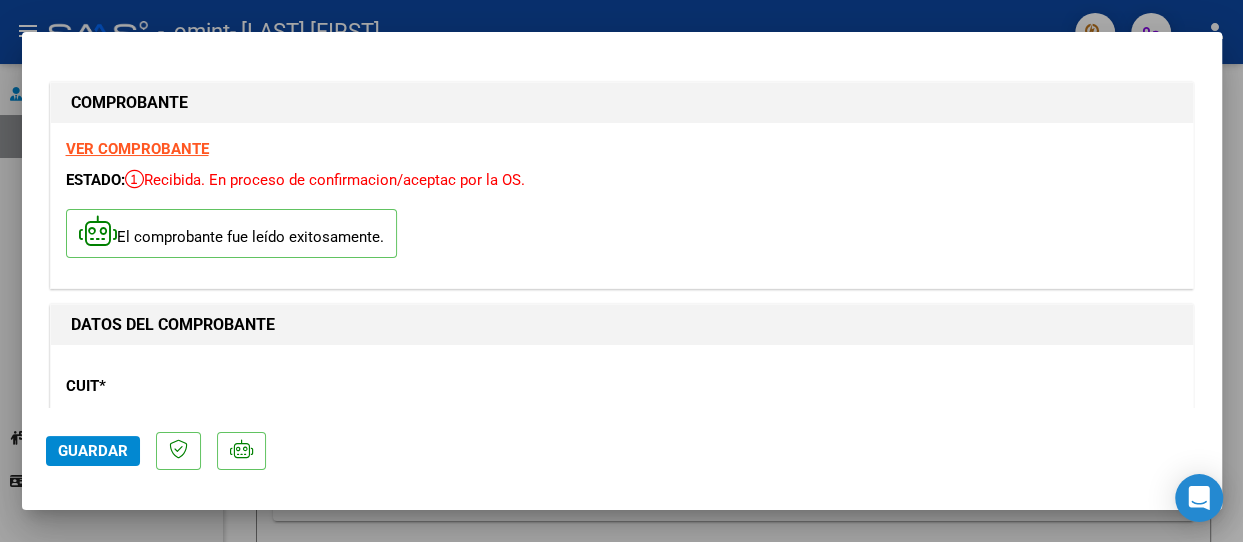 click on "VER COMPROBANTE" at bounding box center [137, 149] 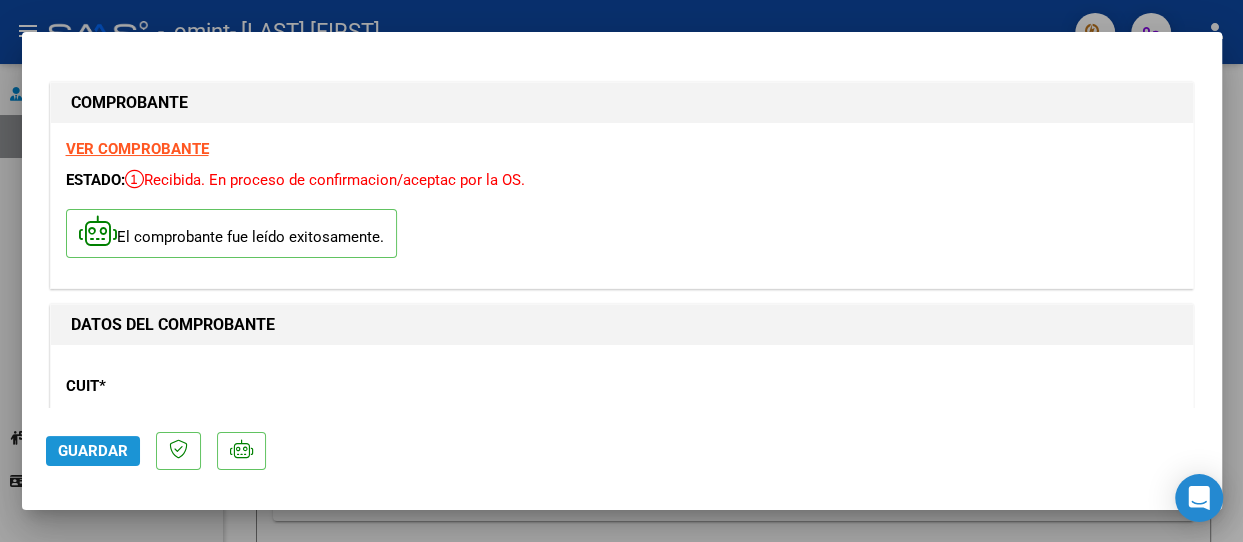 click on "Guardar" 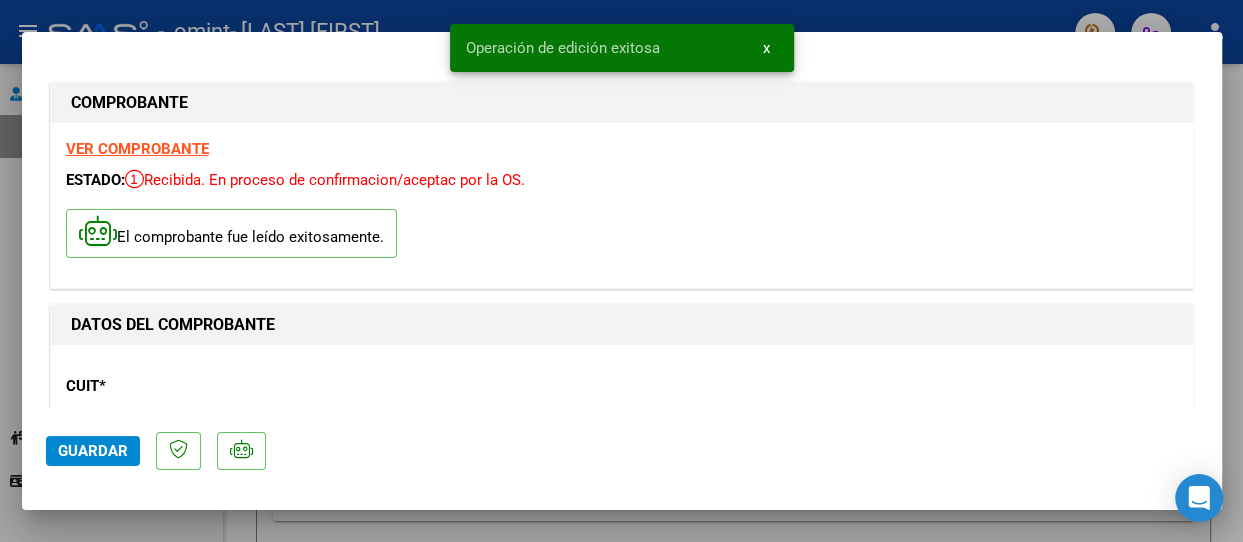 click on "COMPROBANTE VER COMPROBANTE       ESTADO:   Recibida. En proceso de confirmacion/aceptac por la OS.     El comprobante fue leído exitosamente.  DATOS DEL COMPROBANTE CUIT  *   [CUIT] Ingresar CUIT  ANALISIS PRESTADOR  [LAST] [FIRST]  ARCA Padrón  Area destinado * Discapacidad sin recupero Seleccionar Area  Comprobante Tipo * Factura C Seleccionar Tipo Punto de Venta  *   4 Ingresar el Nro.  Número  *   406 Ingresar el Nro.  Monto  *   $ 148.447,32 Ingresar el monto  Fecha del Cpbt.  *   [DATE] Ingresar la fecha  CAE / CAEA (no ingrese CAI)    [NUMBER] Ingresar el CAE o CAEA (no ingrese CAI)  Fecha de Vencimiento    [DATE] Ingresar la fecha  Ref. Externa    Ingresar la ref.  N° Liquidación    Ingresar el N° Liquidación  COMENTARIOS Comentarios del Prestador / Gerenciador:   DOCUMENTACIÓN RESPALDATORIA  Agregar Documento ID Documento Usuario Subido Acción 19155  Planilla De Asistencia   [EMAIL] - [LAST] [FIRST]   03/08/2025   1 total   1  Guardar" at bounding box center (622, 271) 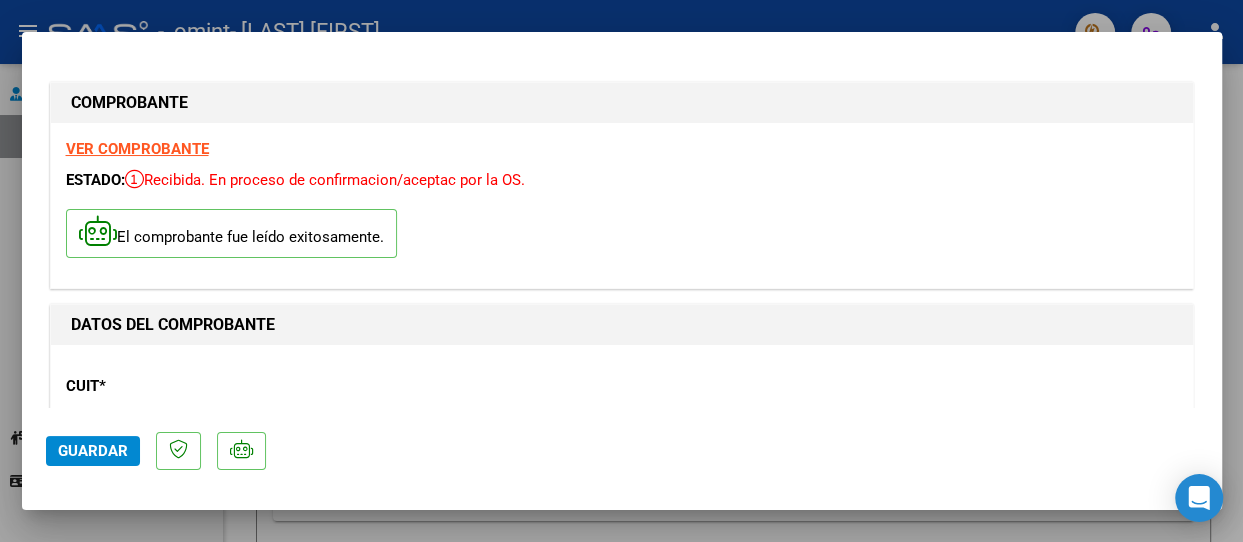 scroll, scrollTop: 0, scrollLeft: 0, axis: both 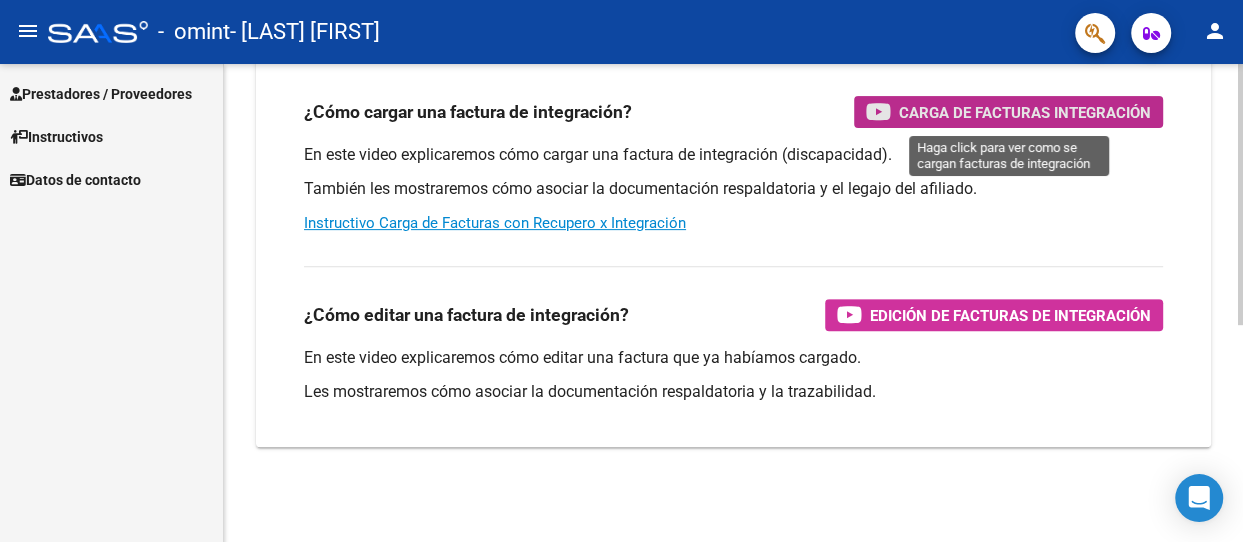 click on "Carga de Facturas Integración" at bounding box center [1025, 112] 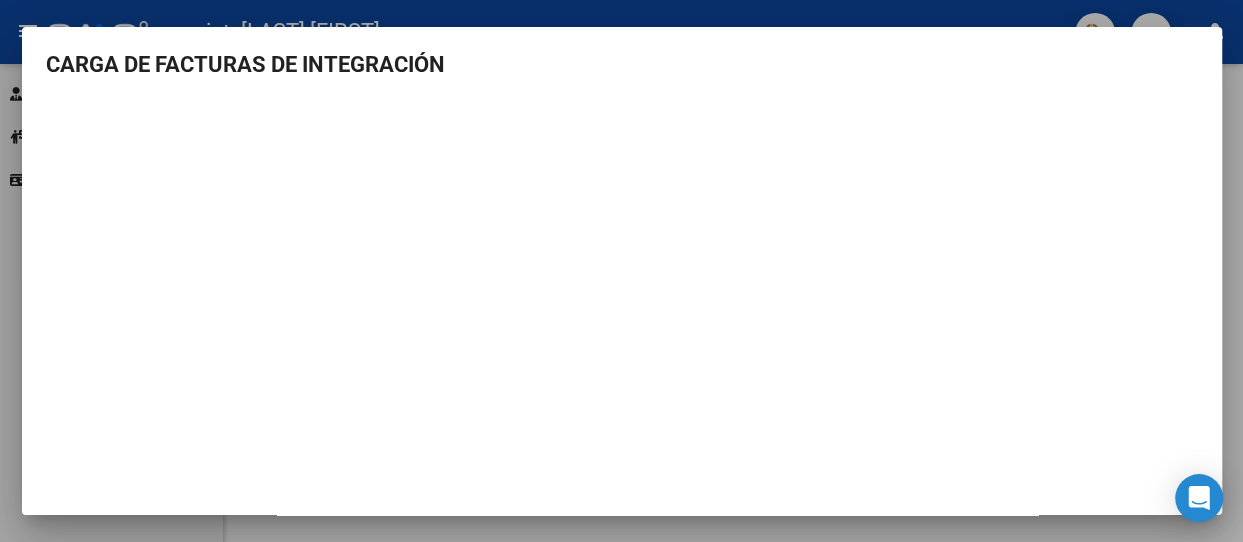 scroll, scrollTop: 0, scrollLeft: 0, axis: both 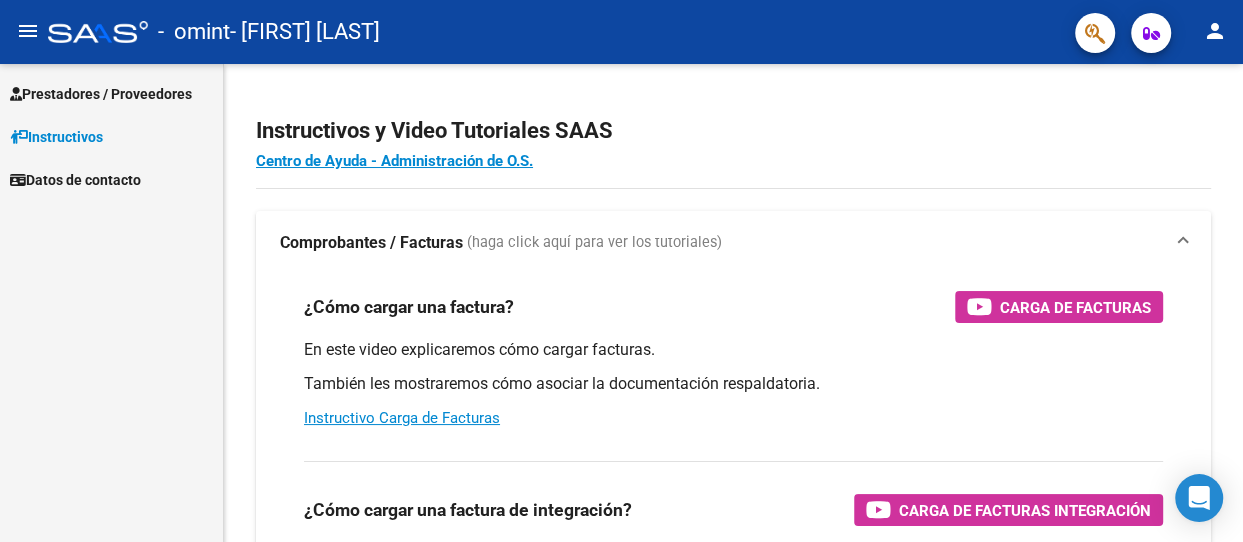 click on "Prestadores / Proveedores" at bounding box center [101, 94] 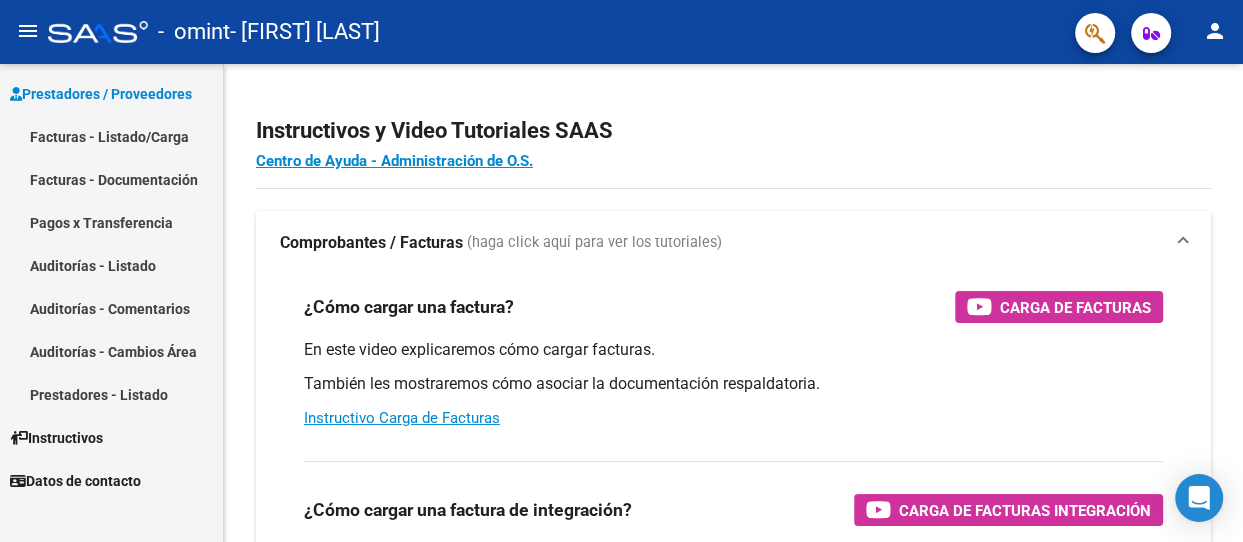 click on "Facturas - Listado/Carga" at bounding box center (111, 136) 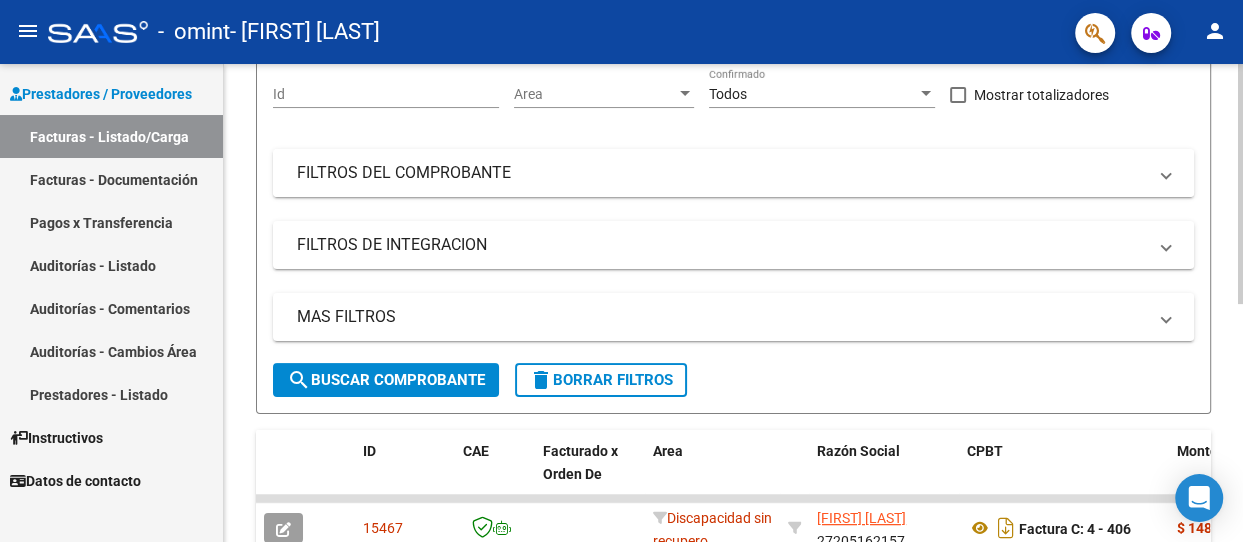 scroll, scrollTop: 300, scrollLeft: 0, axis: vertical 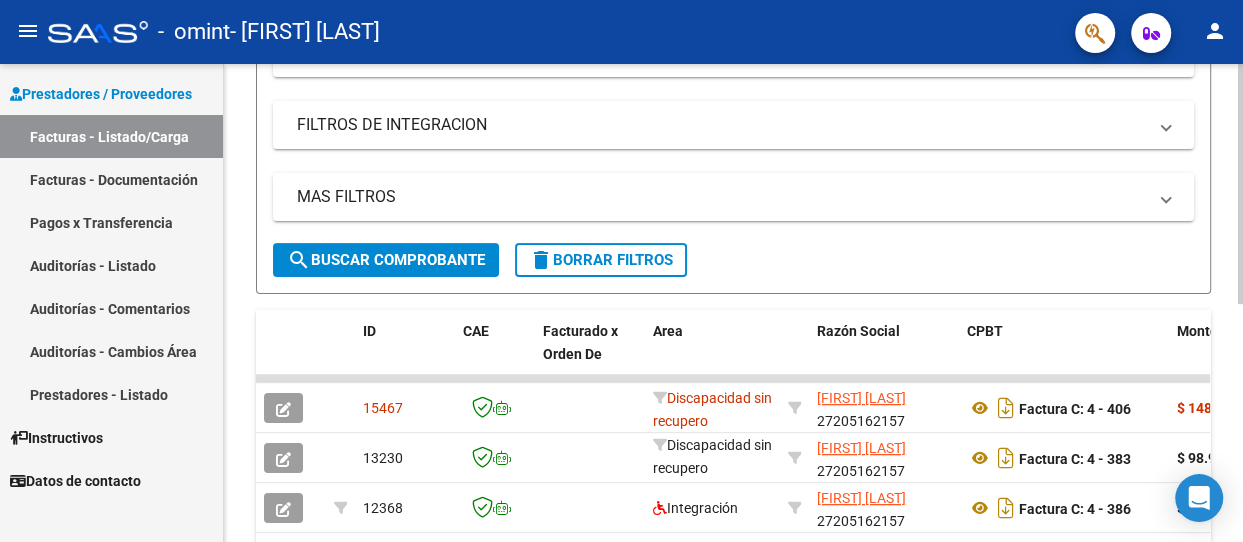 click on "search  Buscar Comprobante" 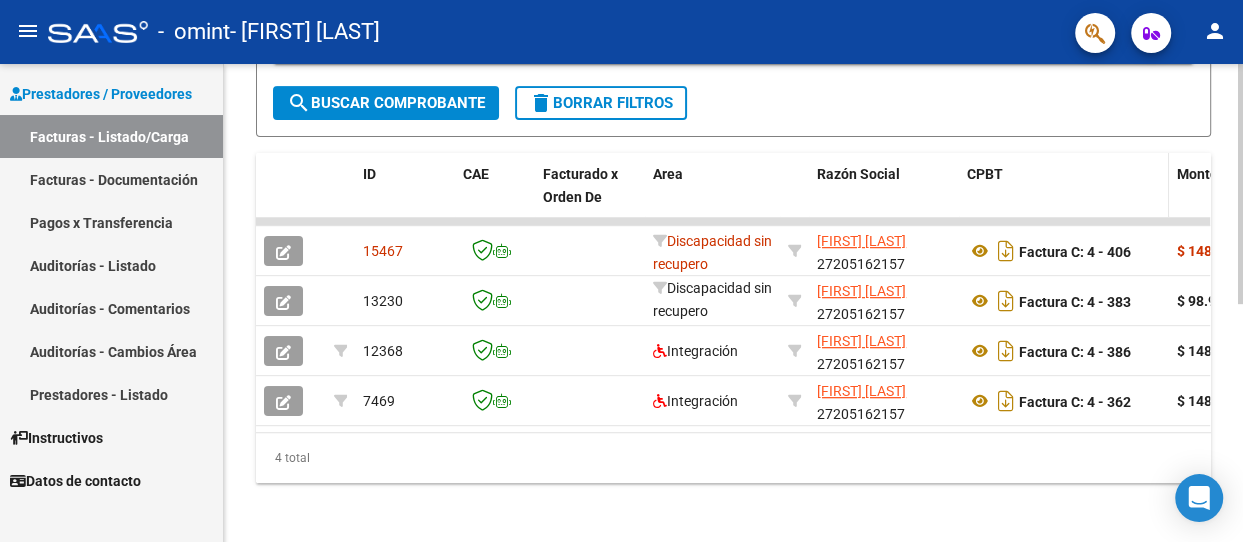 scroll, scrollTop: 476, scrollLeft: 0, axis: vertical 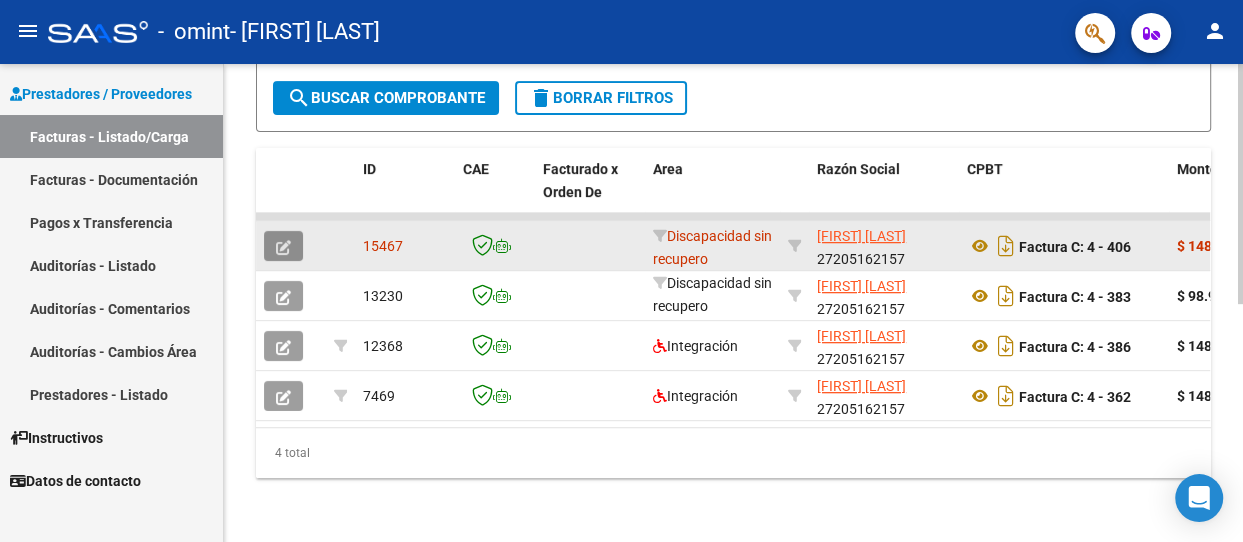 click 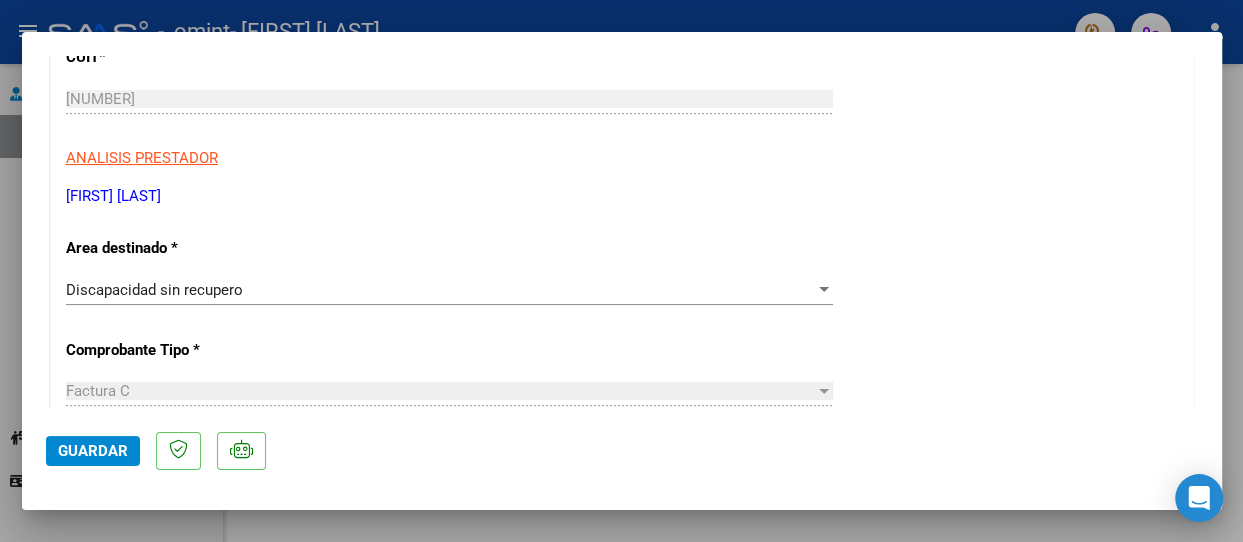 scroll, scrollTop: 300, scrollLeft: 0, axis: vertical 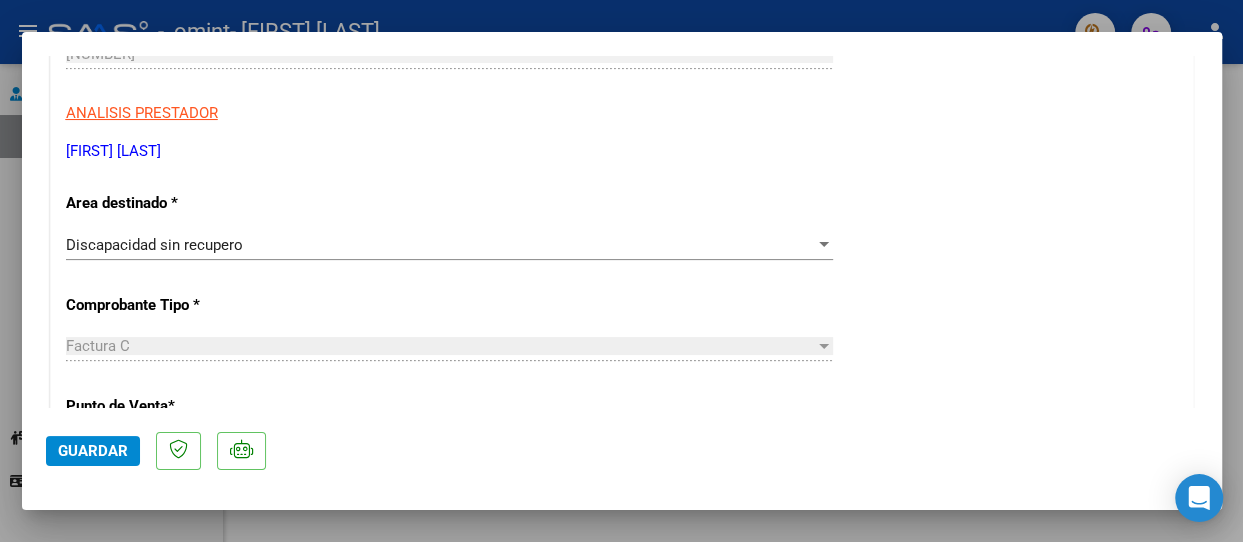 click on "Discapacidad sin recupero" at bounding box center [440, 245] 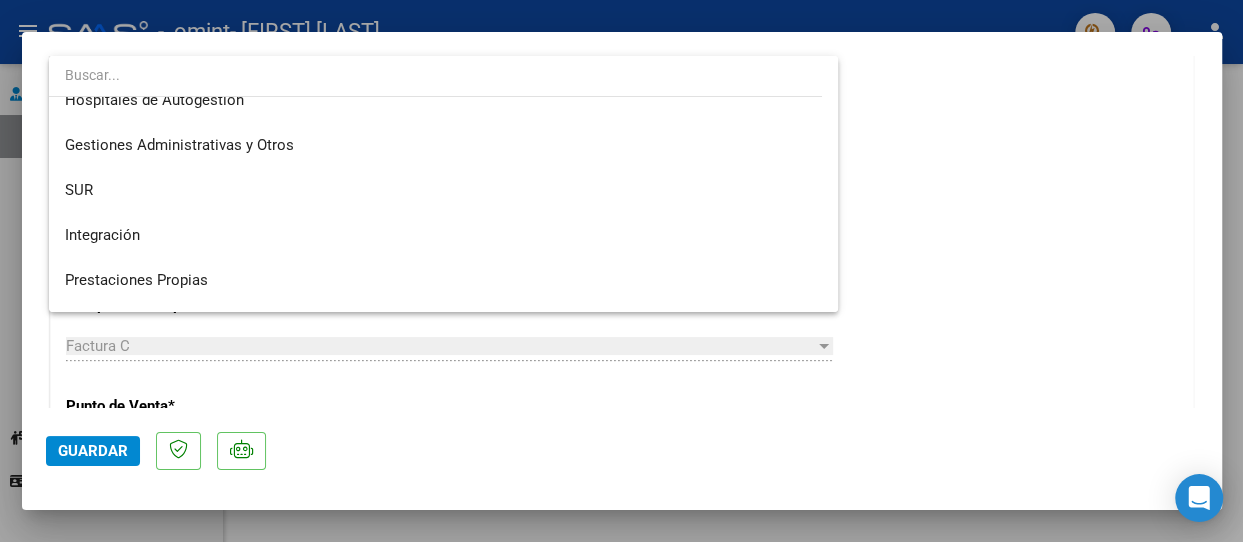 scroll, scrollTop: 0, scrollLeft: 0, axis: both 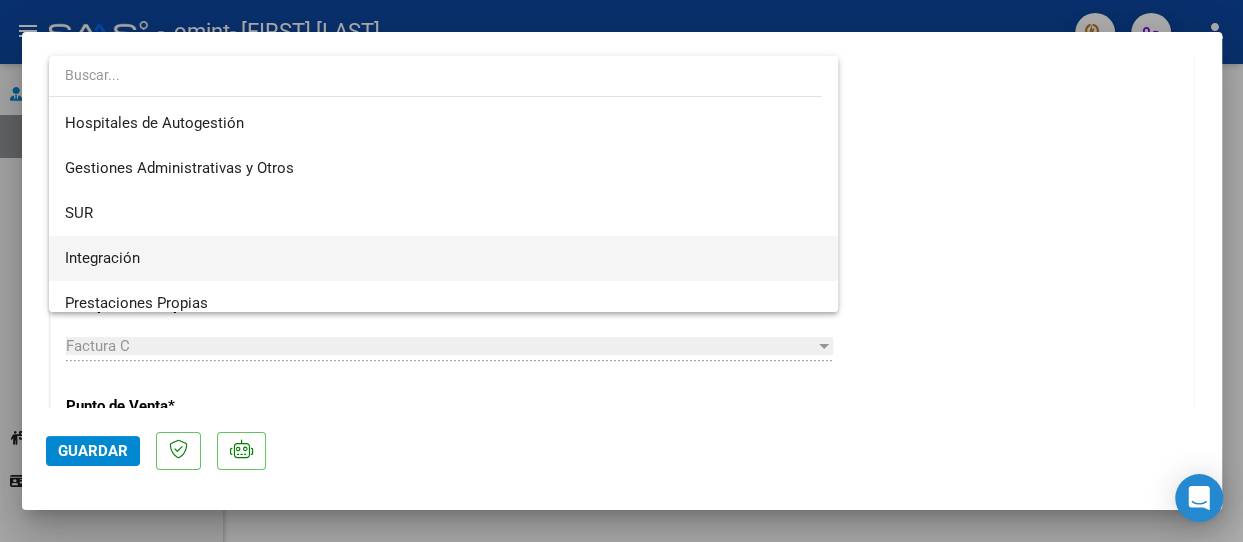 click on "Integración" at bounding box center (443, 258) 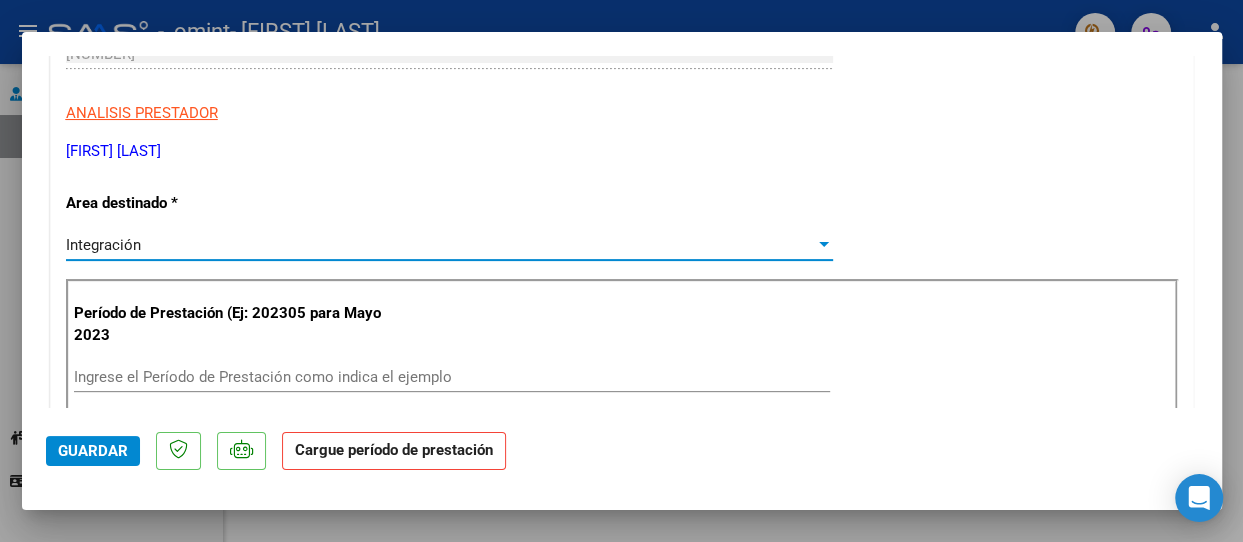 click on "Ingrese el Período de Prestación como indica el ejemplo" at bounding box center (452, 377) 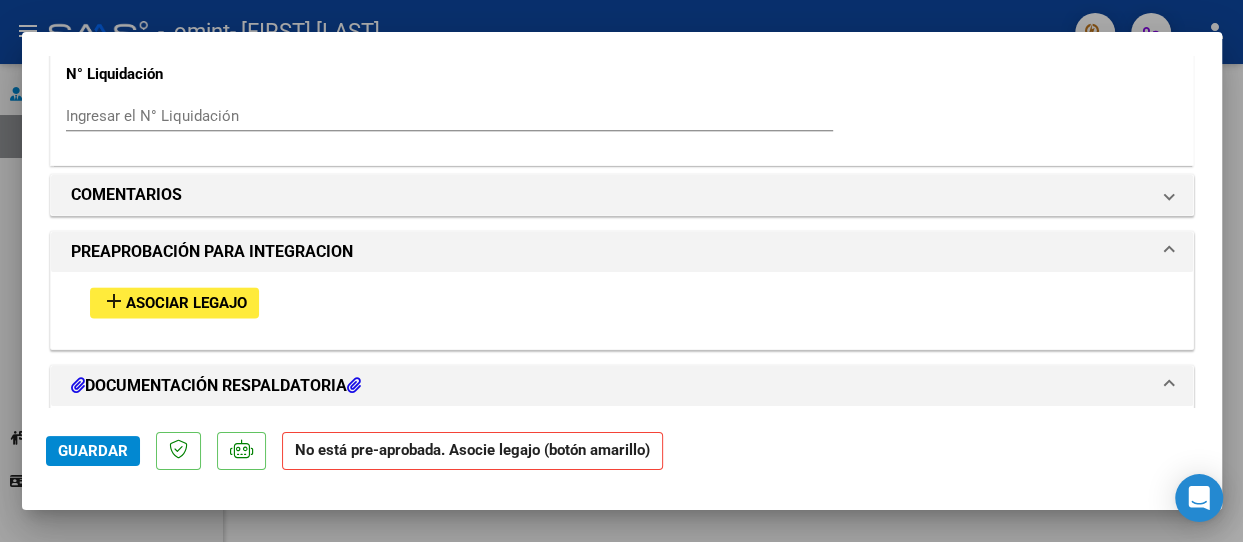 scroll, scrollTop: 1600, scrollLeft: 0, axis: vertical 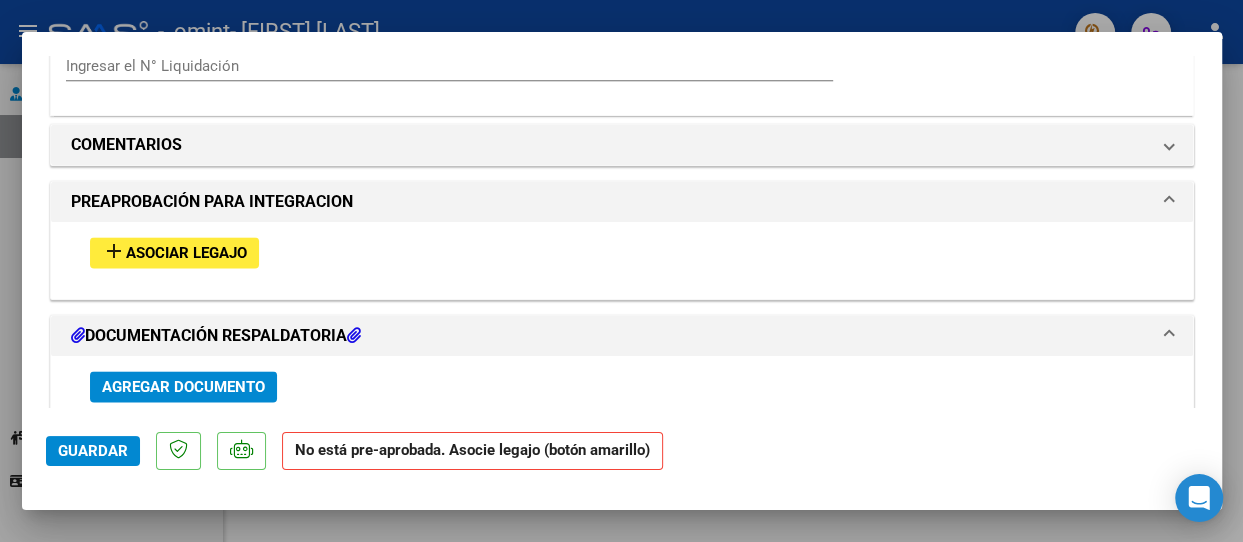 type on "202507" 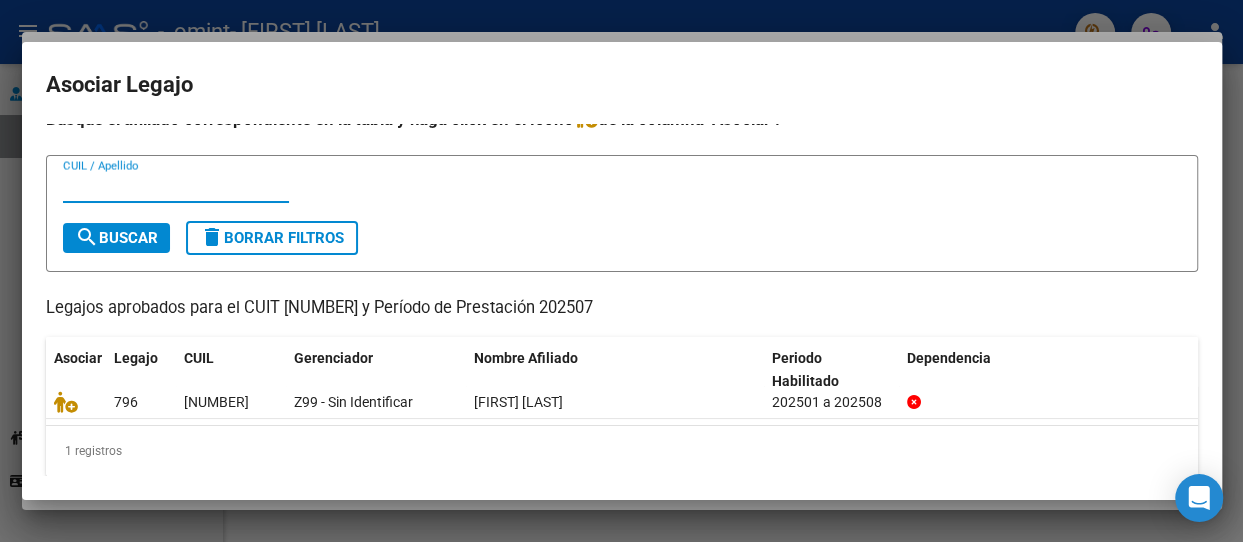scroll, scrollTop: 32, scrollLeft: 0, axis: vertical 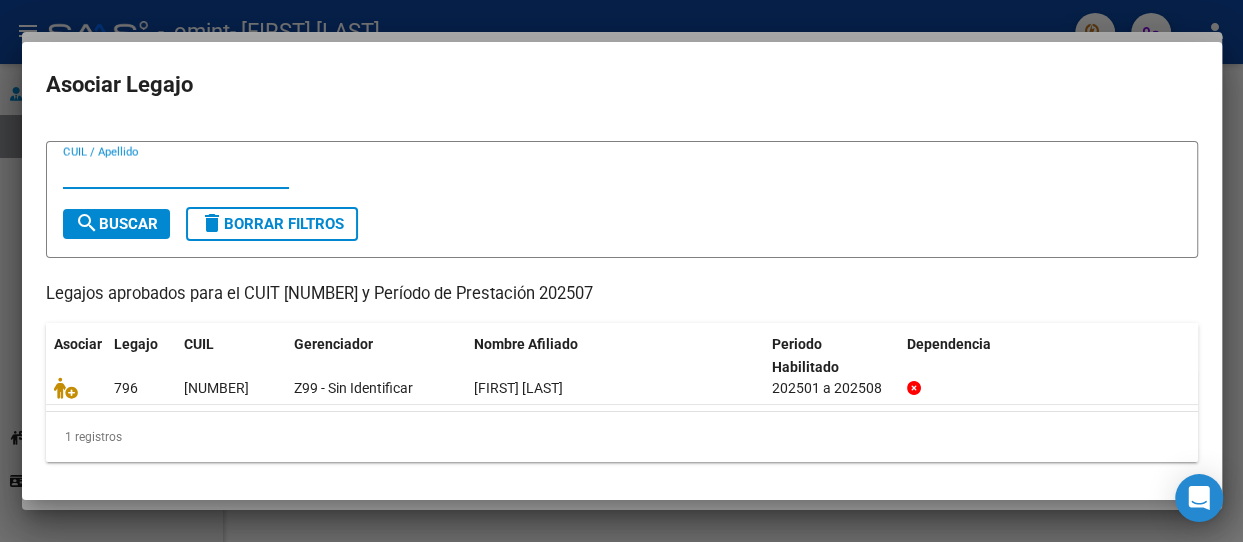click on "CUIL / Apellido" at bounding box center (176, 173) 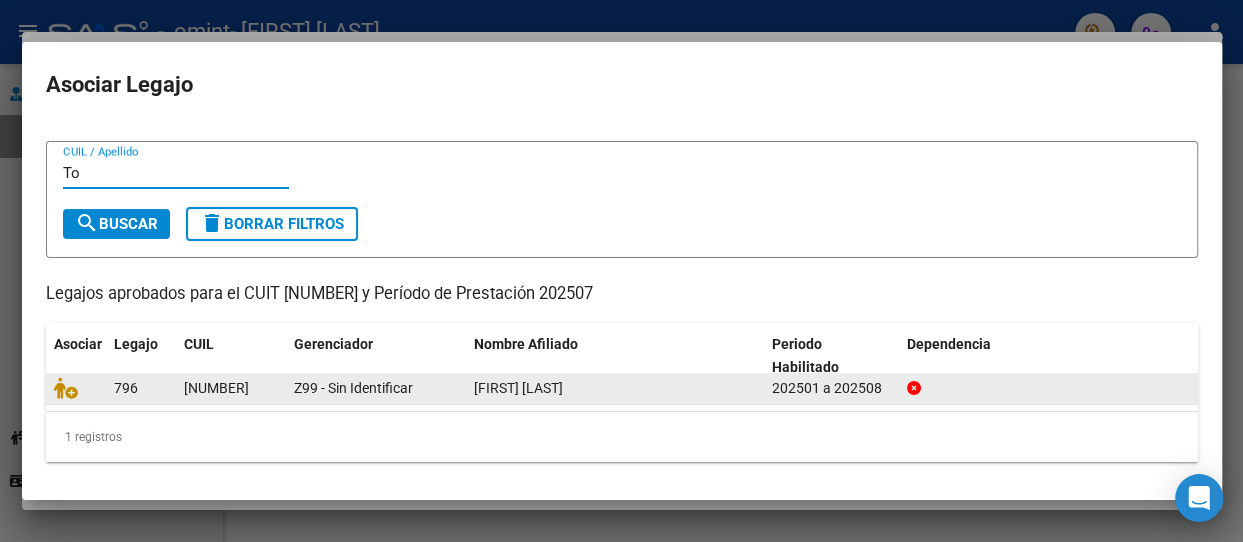 type on "To" 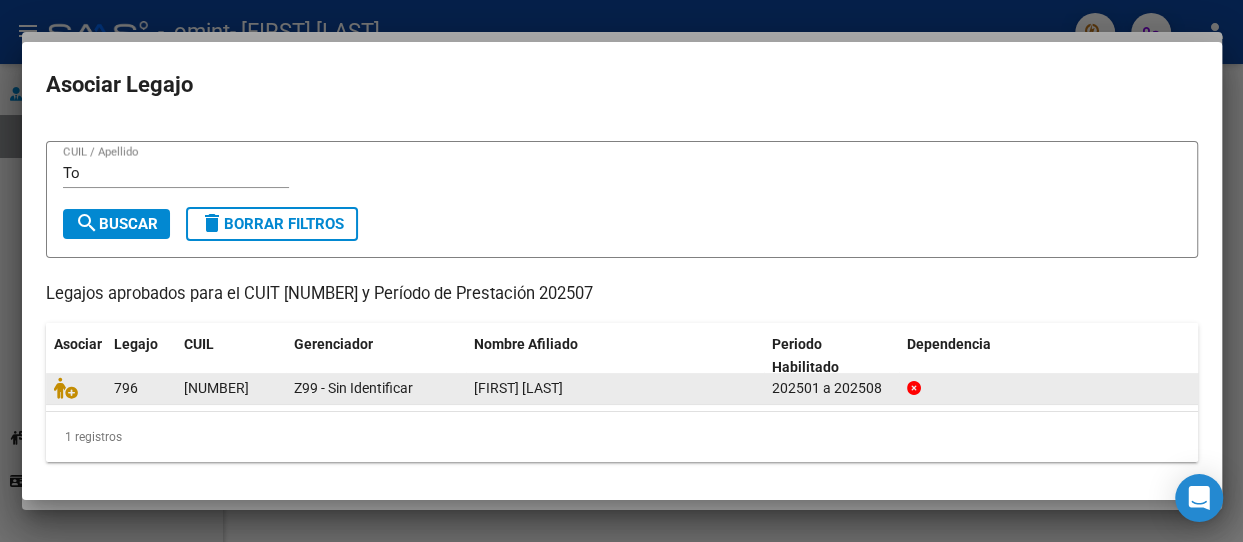 click on "TOLEDO JUANA" 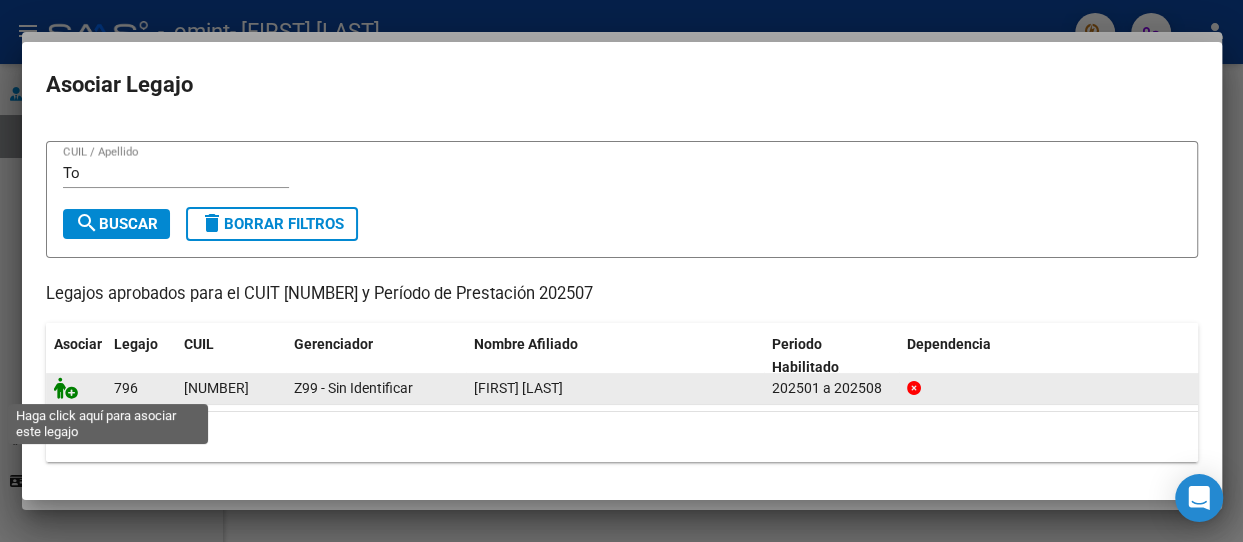 click 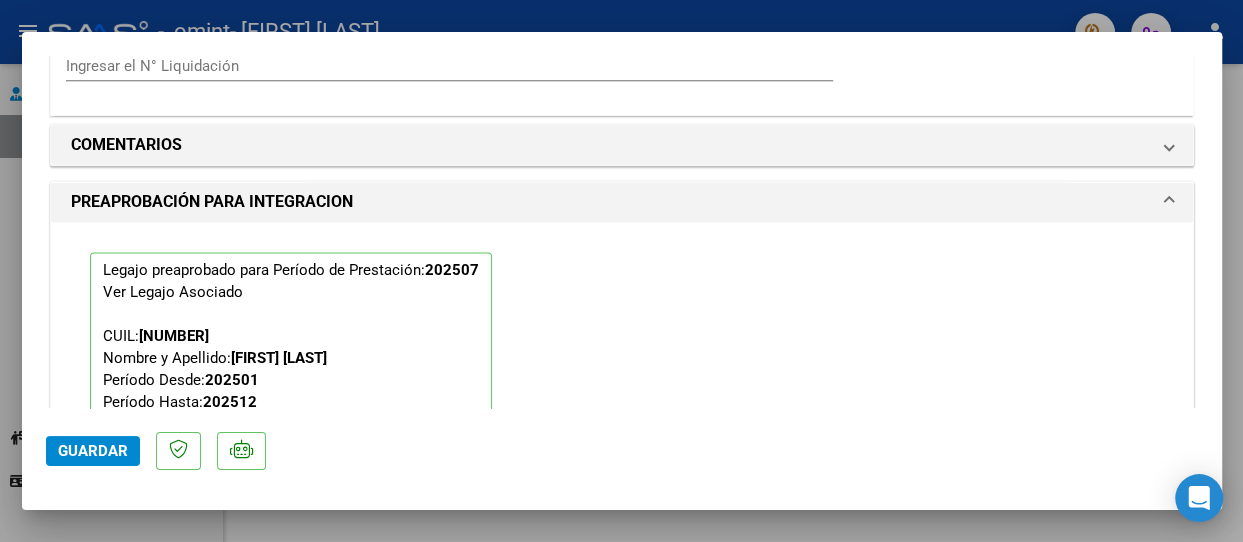 scroll, scrollTop: 1752, scrollLeft: 0, axis: vertical 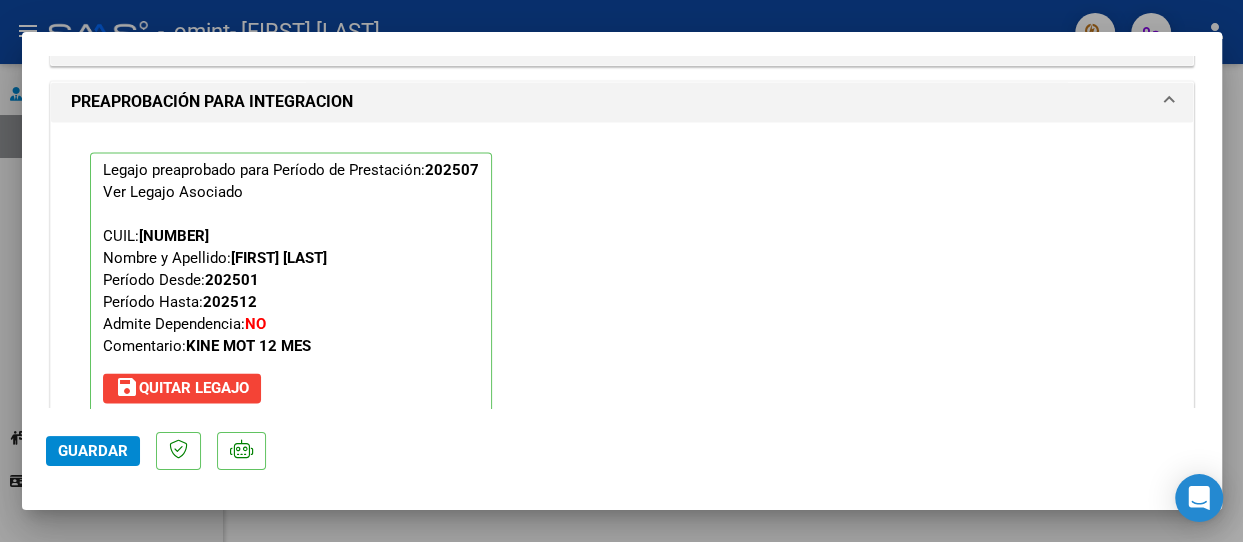 click on "Guardar" 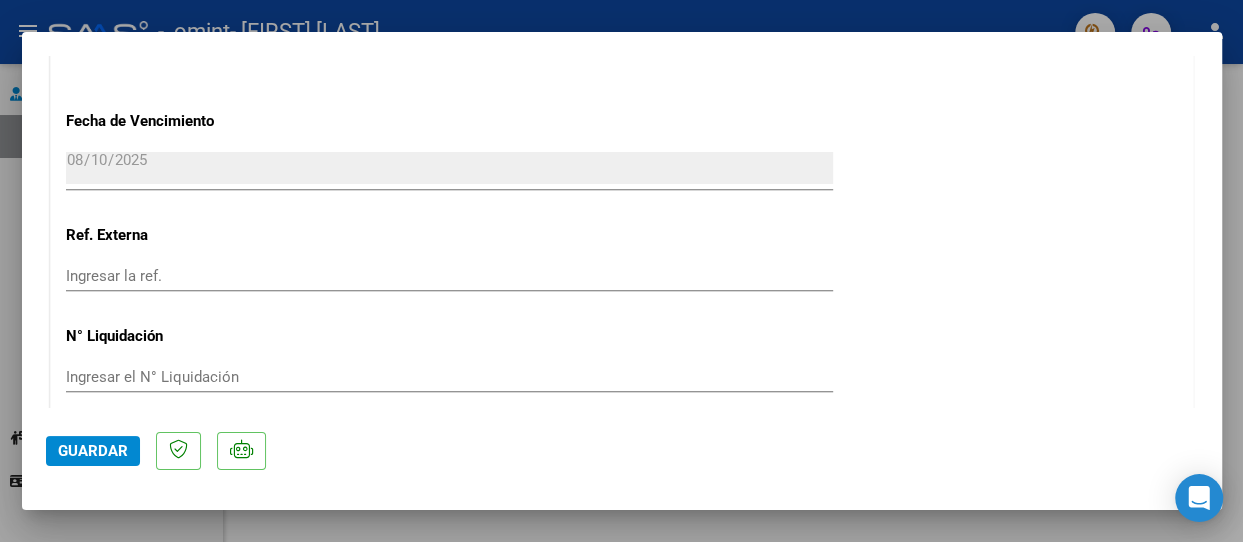 scroll, scrollTop: 1252, scrollLeft: 0, axis: vertical 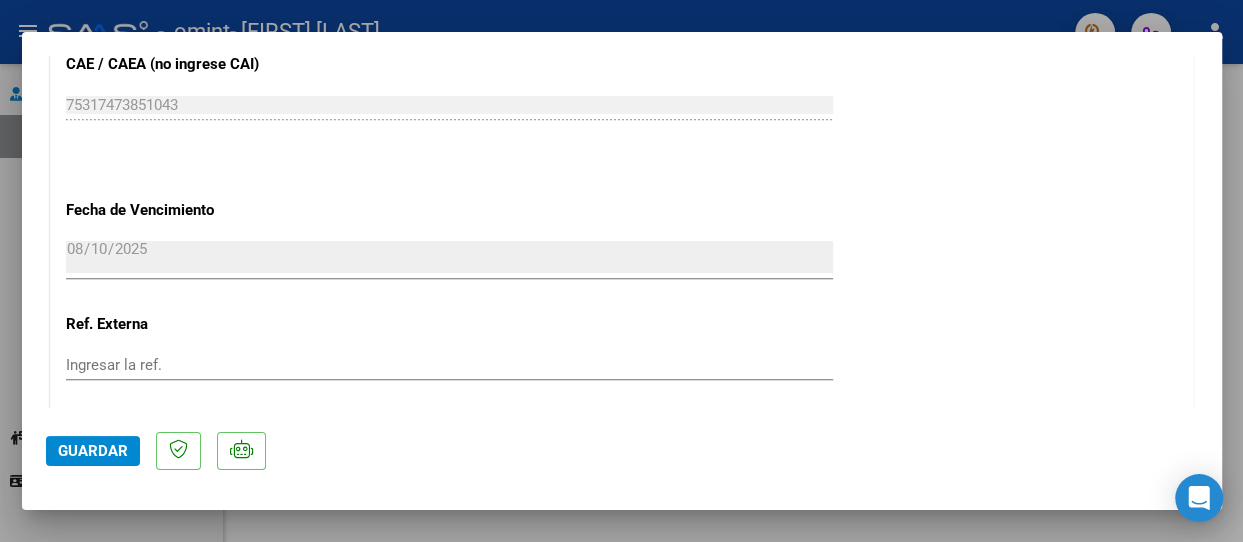 click on "Guardar" 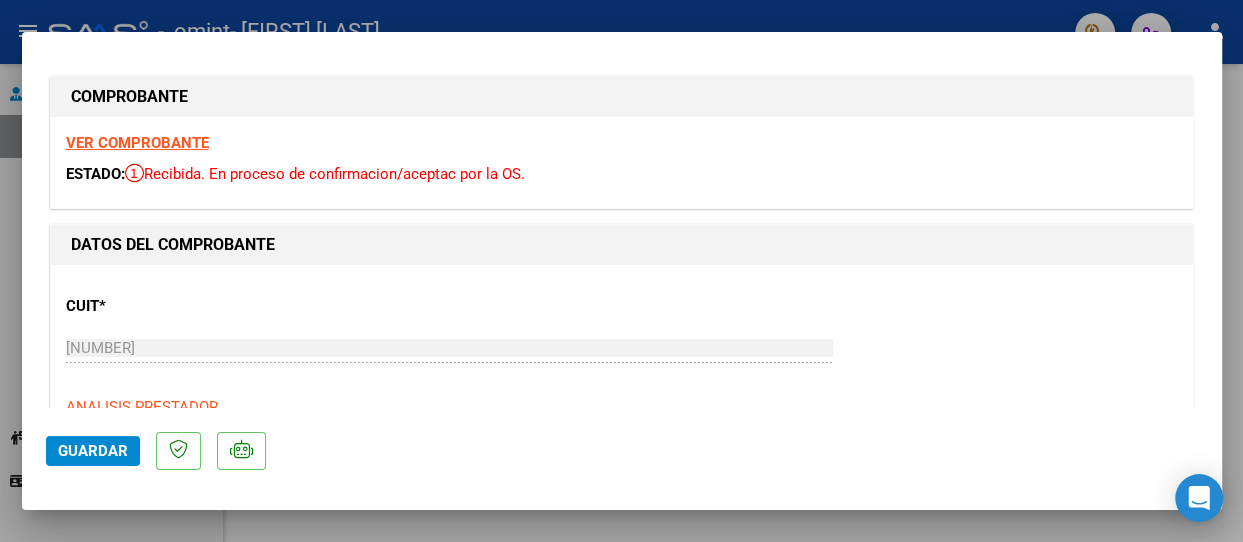 scroll, scrollTop: 0, scrollLeft: 0, axis: both 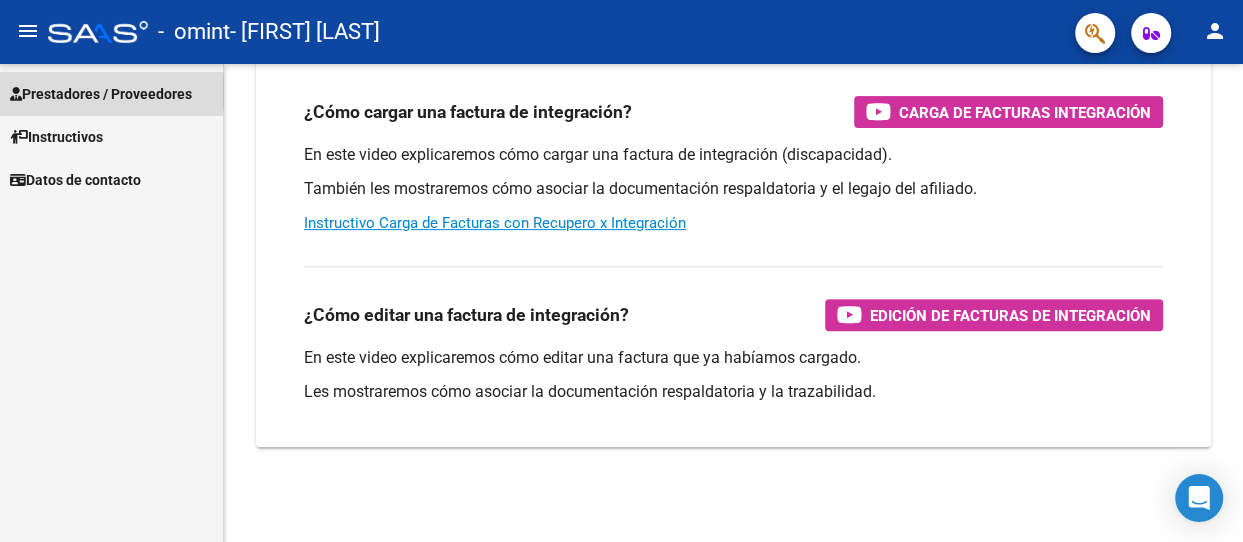click on "Prestadores / Proveedores" at bounding box center (101, 94) 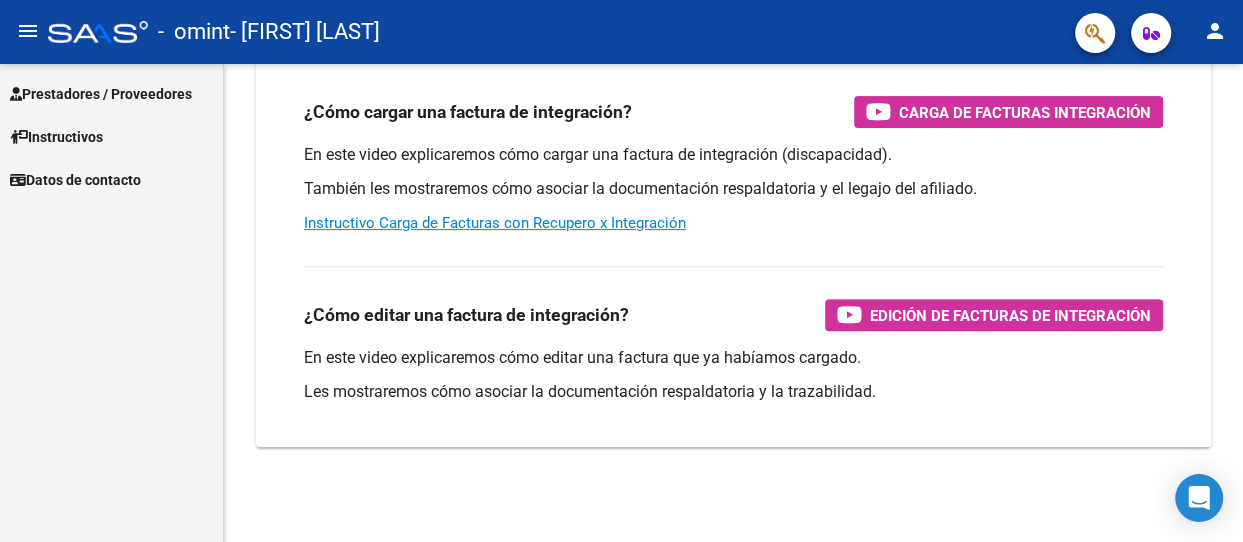 click on "Prestadores / Proveedores" at bounding box center [101, 94] 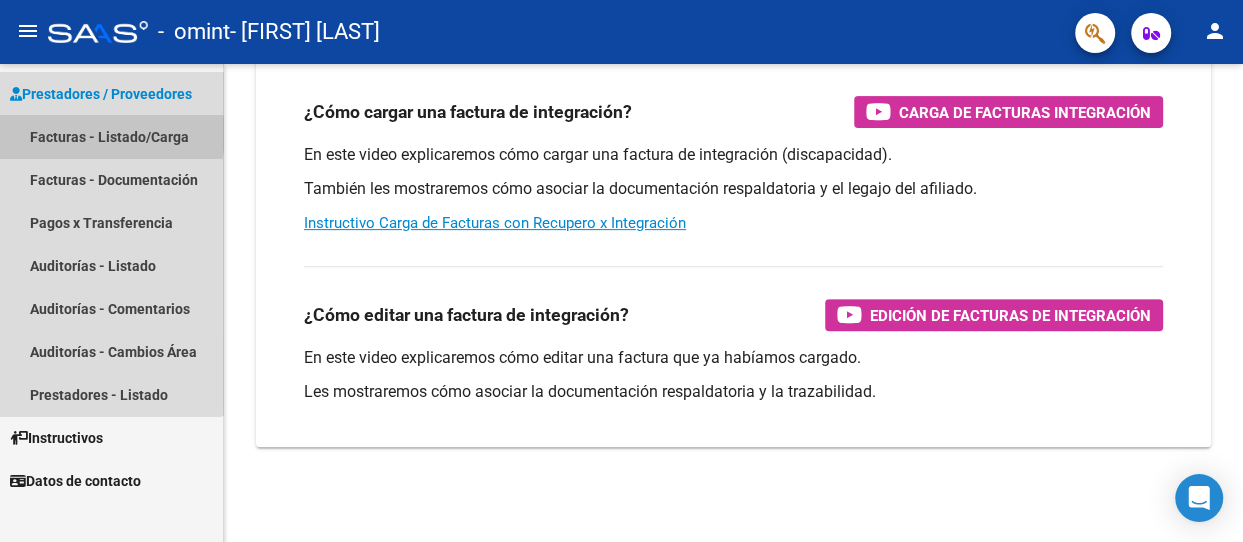 click on "Facturas - Listado/Carga" at bounding box center [111, 136] 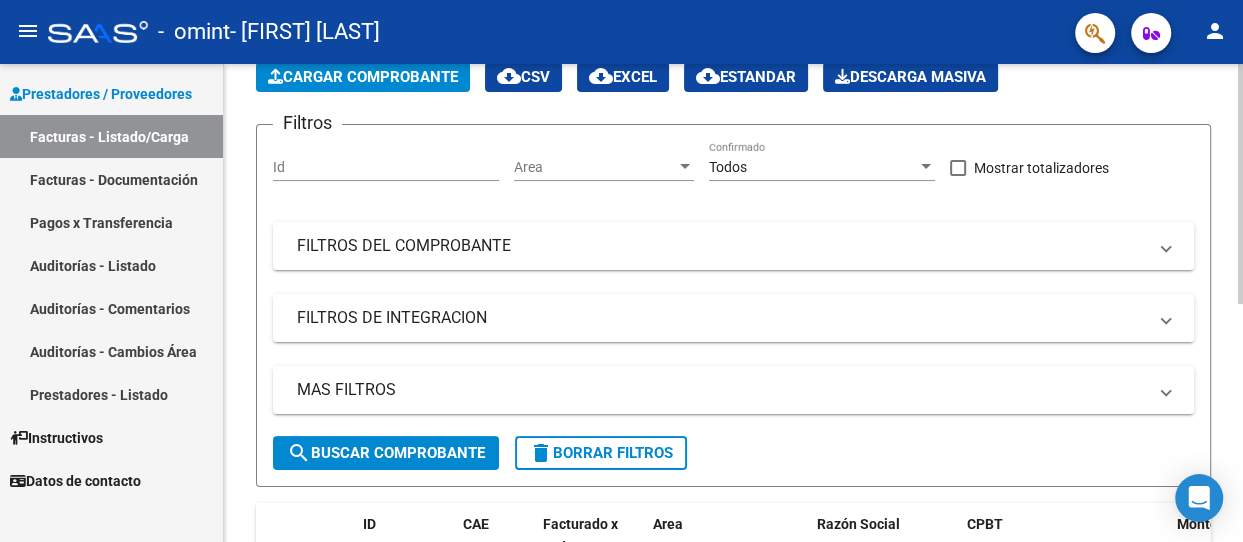 scroll, scrollTop: 76, scrollLeft: 0, axis: vertical 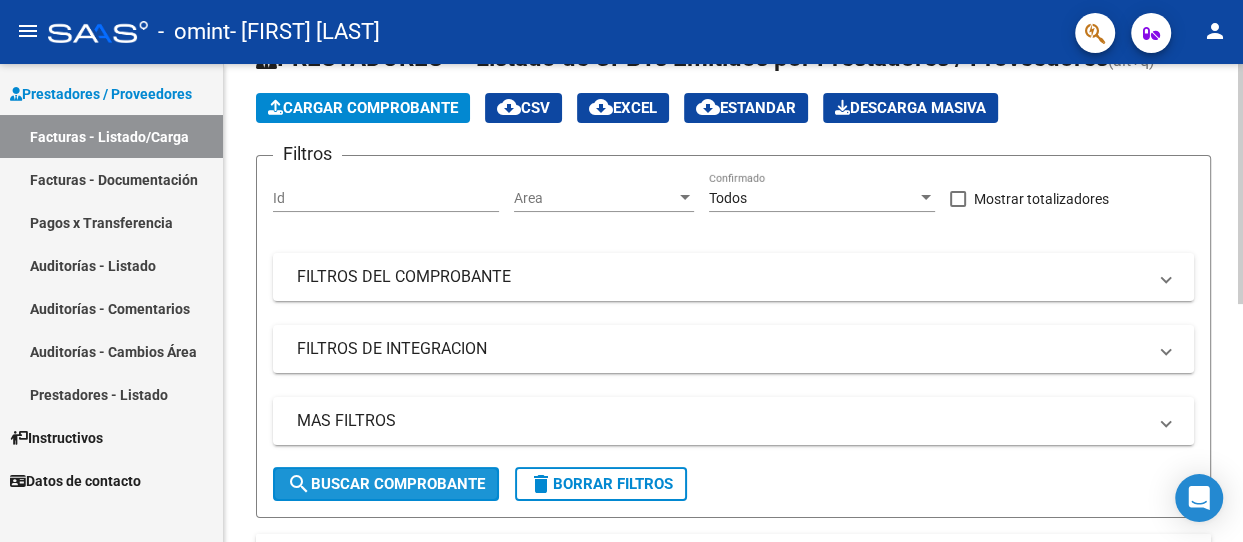 click on "search  Buscar Comprobante" 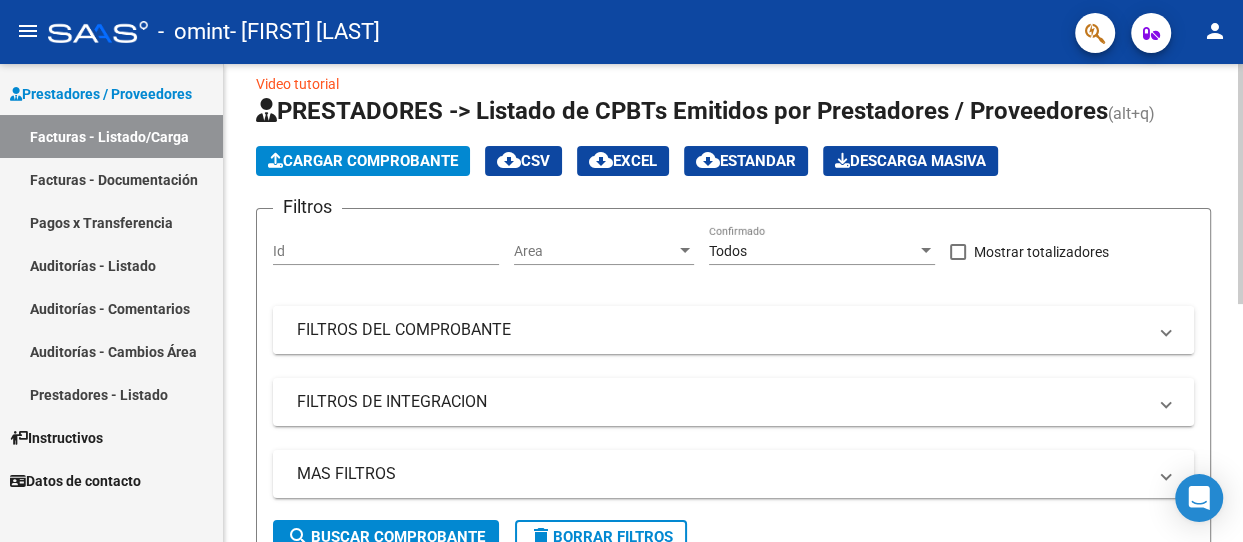 scroll, scrollTop: 0, scrollLeft: 0, axis: both 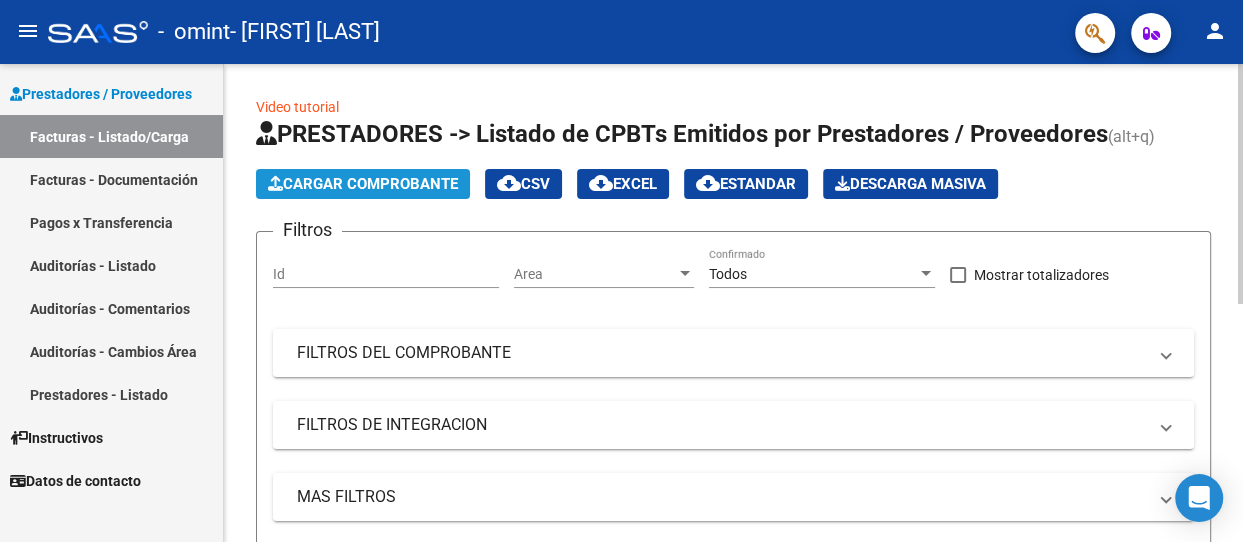 click on "Cargar Comprobante" 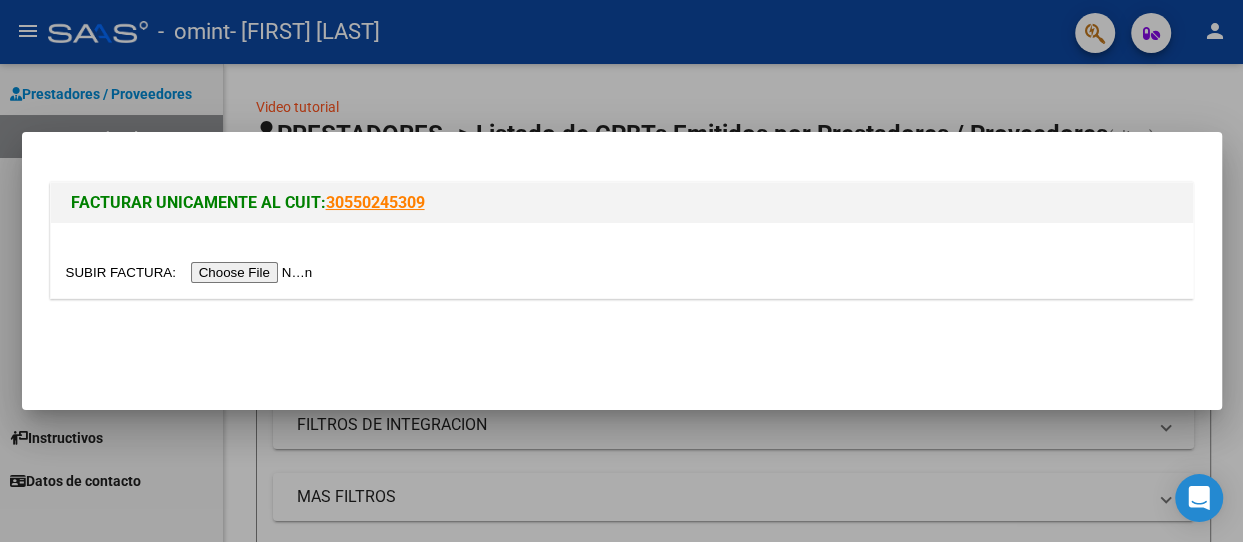 click at bounding box center (192, 272) 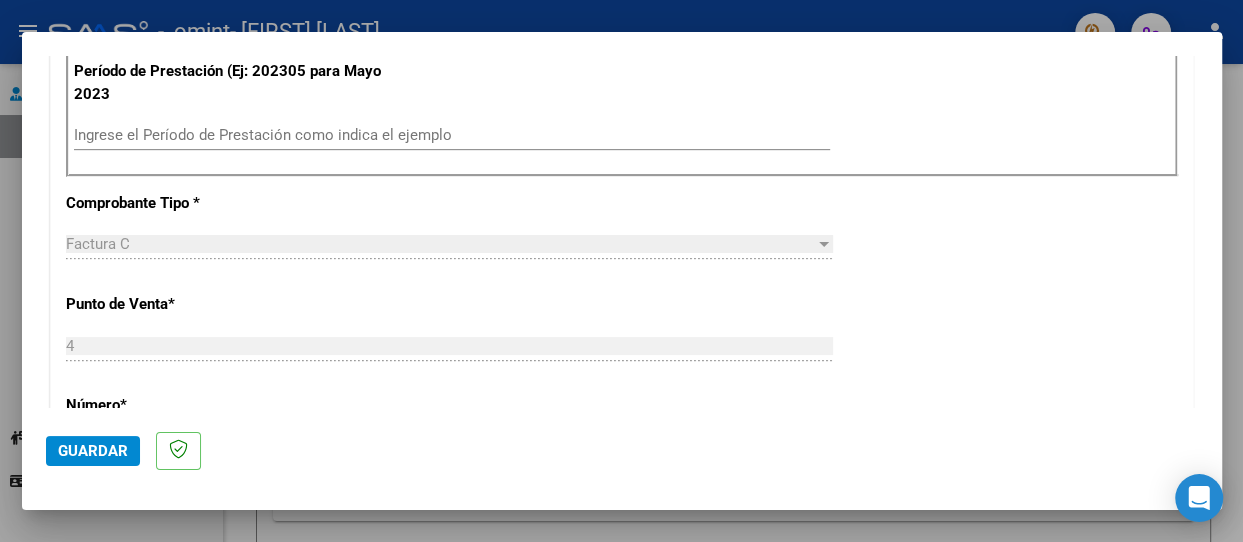 scroll, scrollTop: 500, scrollLeft: 0, axis: vertical 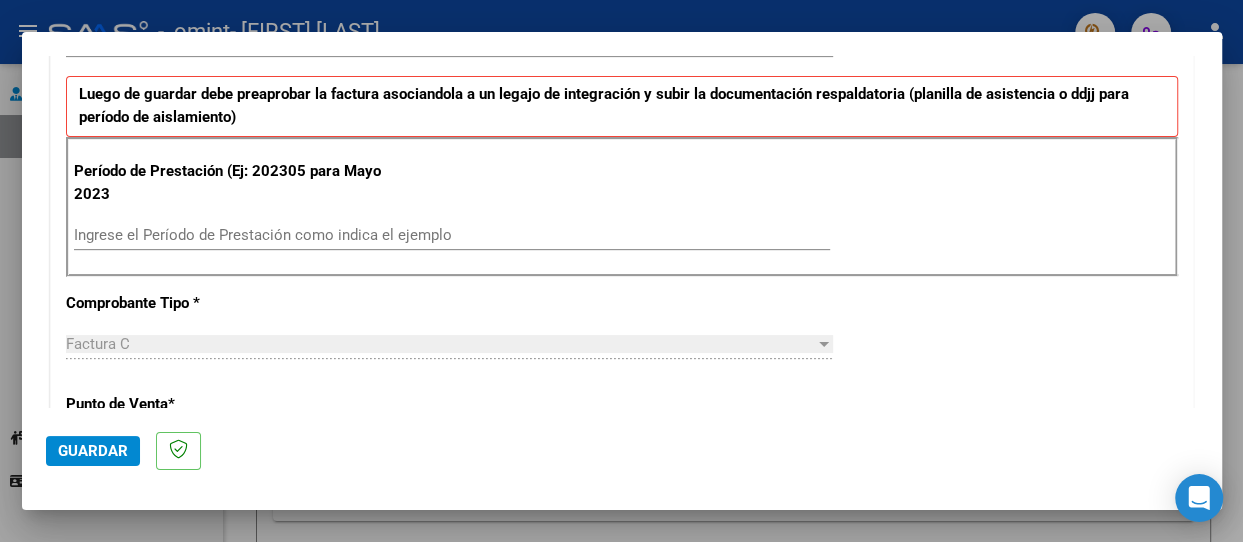 click on "Ingrese el Período de Prestación como indica el ejemplo" at bounding box center (452, 235) 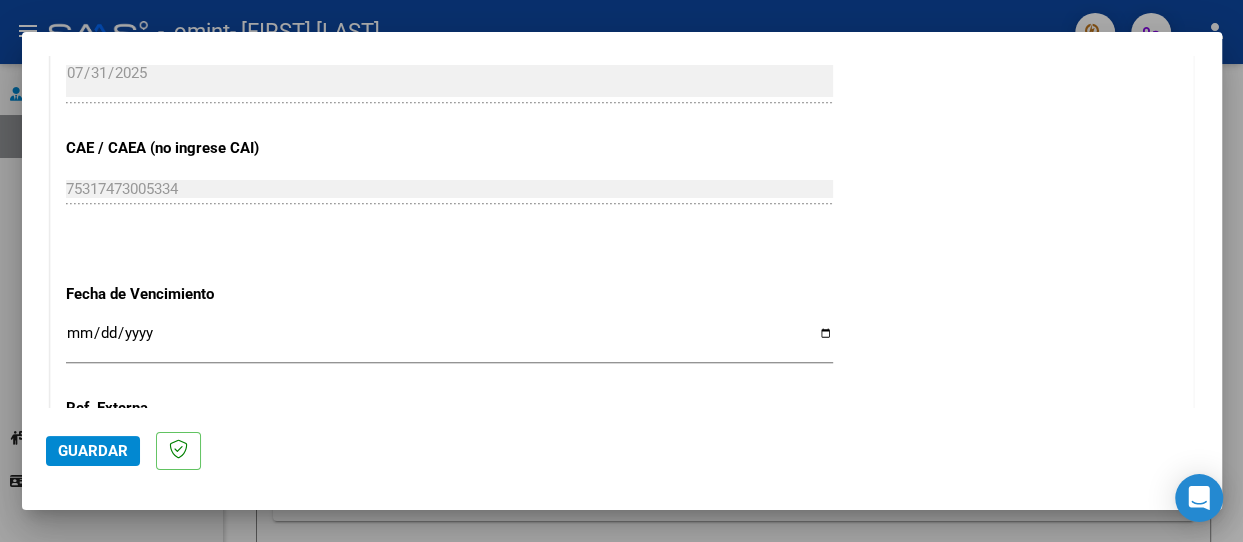 scroll, scrollTop: 1200, scrollLeft: 0, axis: vertical 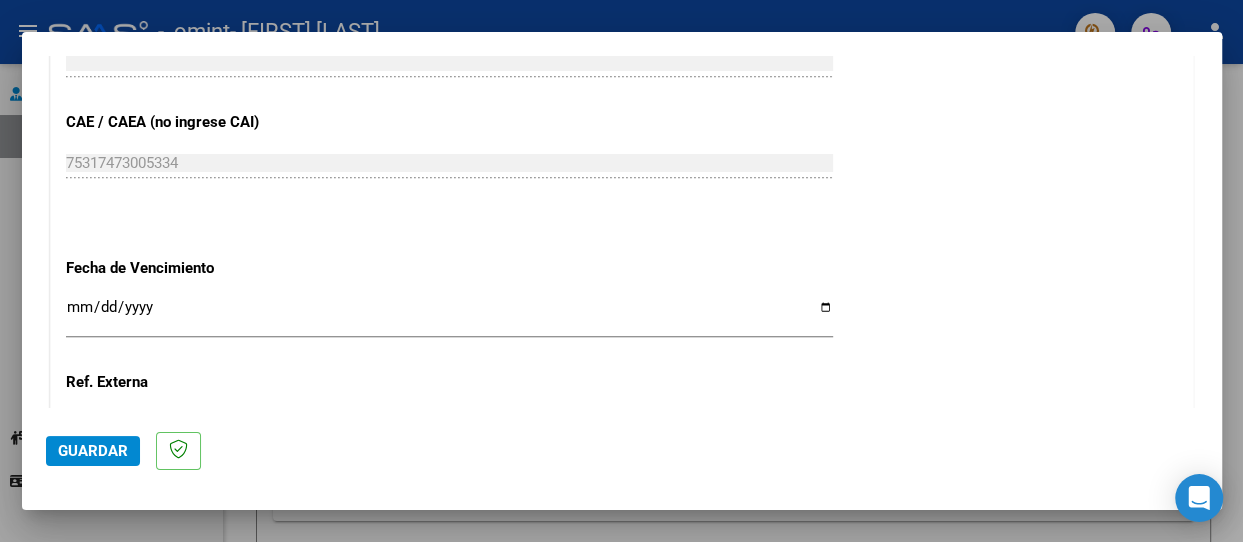 type on "202507" 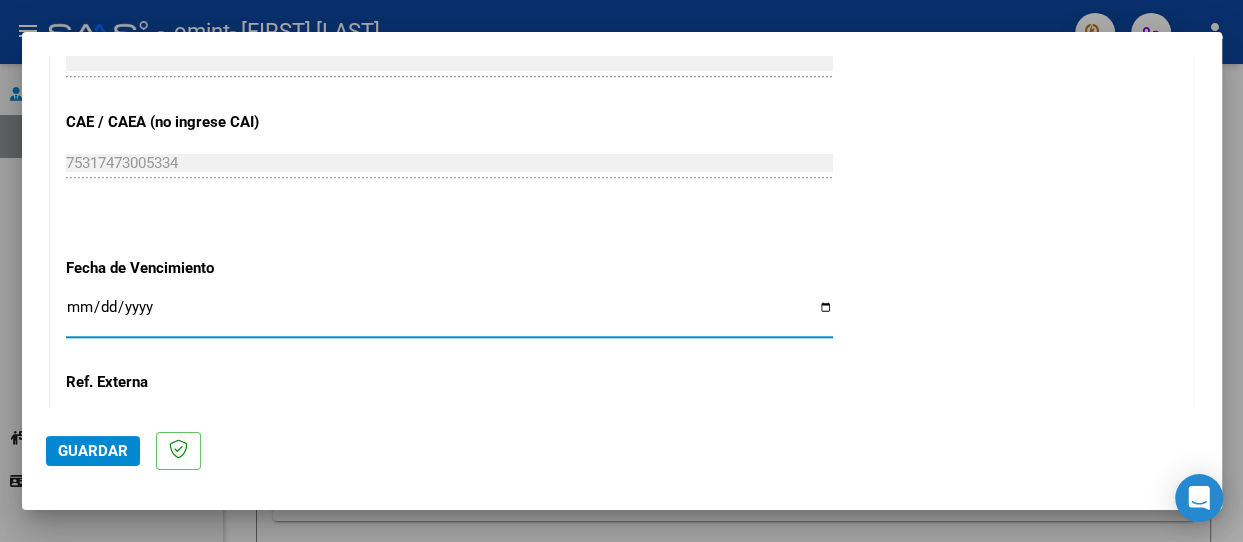 click on "Ingresar la fecha" at bounding box center [449, 315] 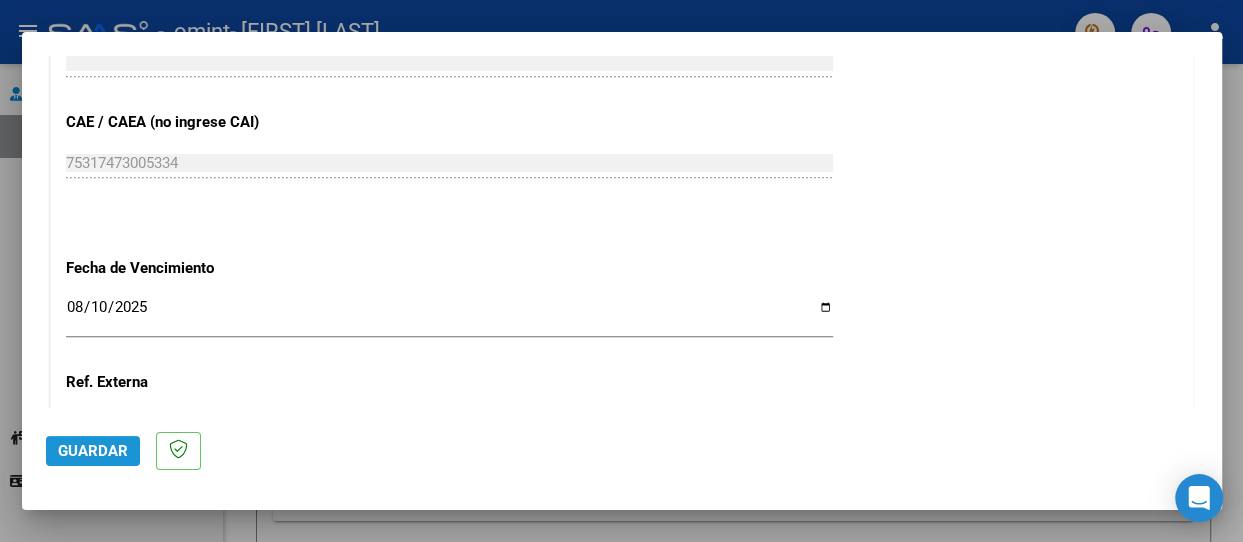 click on "Guardar" 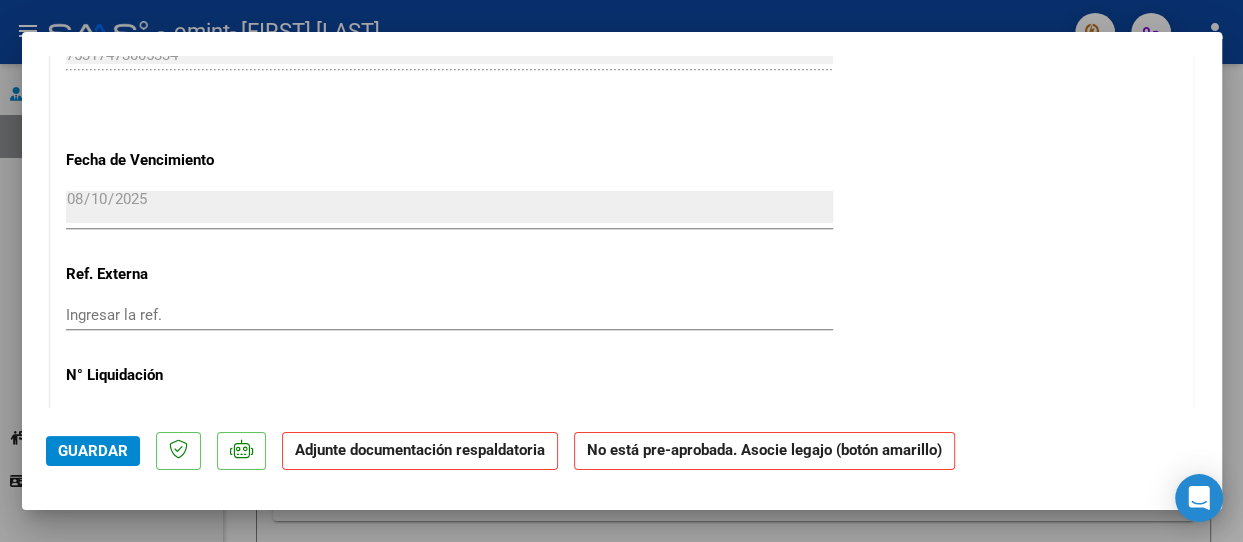 scroll, scrollTop: 1600, scrollLeft: 0, axis: vertical 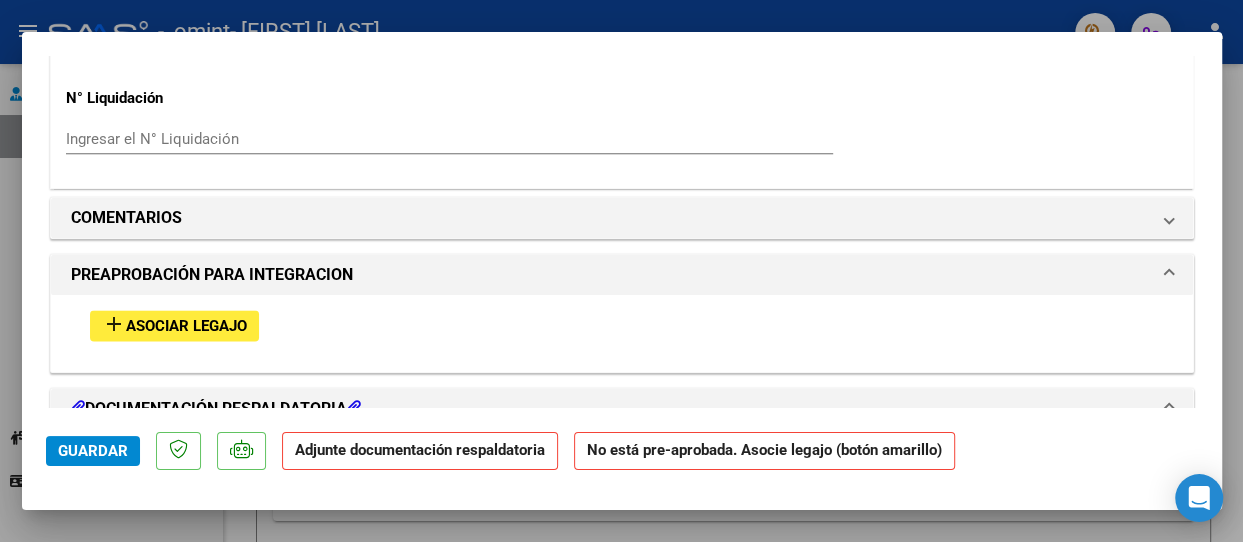 click on "Asociar Legajo" at bounding box center (186, 326) 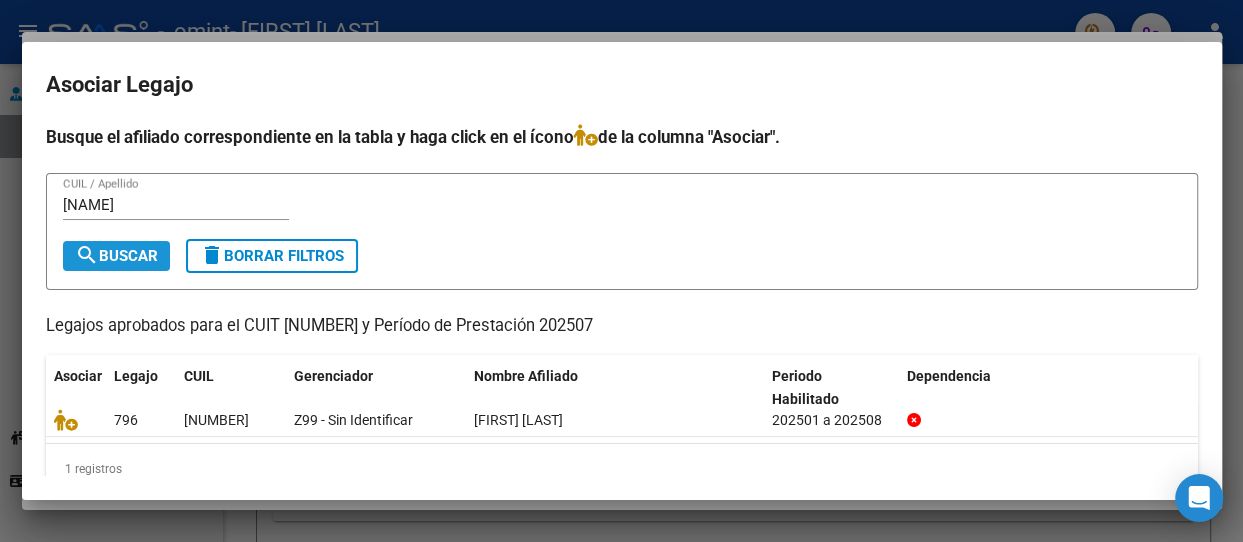 click on "search  Buscar" at bounding box center (116, 256) 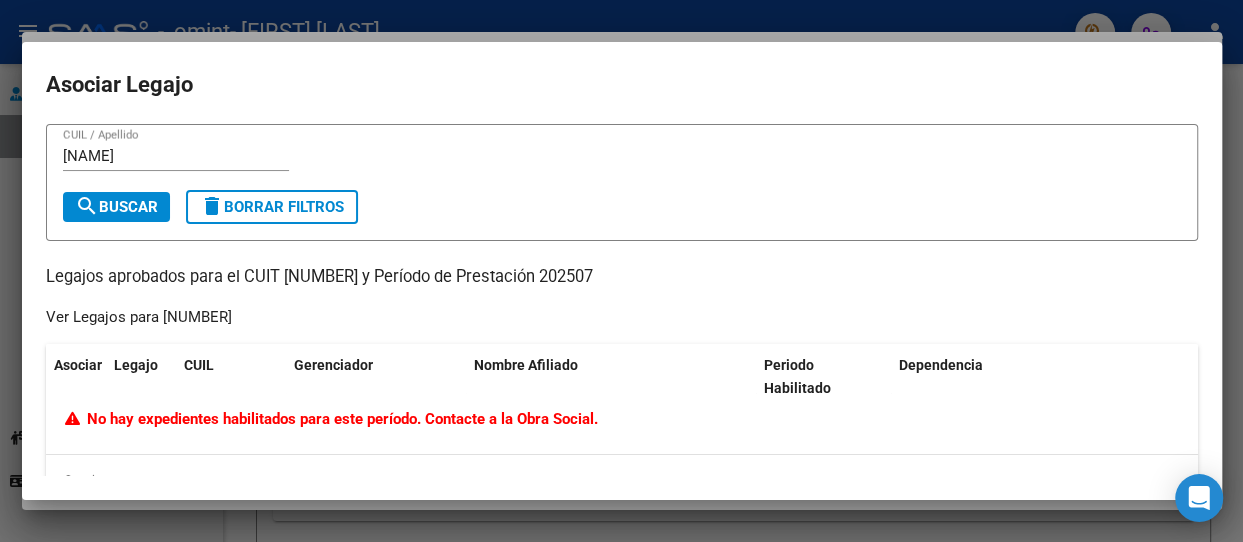 scroll, scrollTop: 0, scrollLeft: 0, axis: both 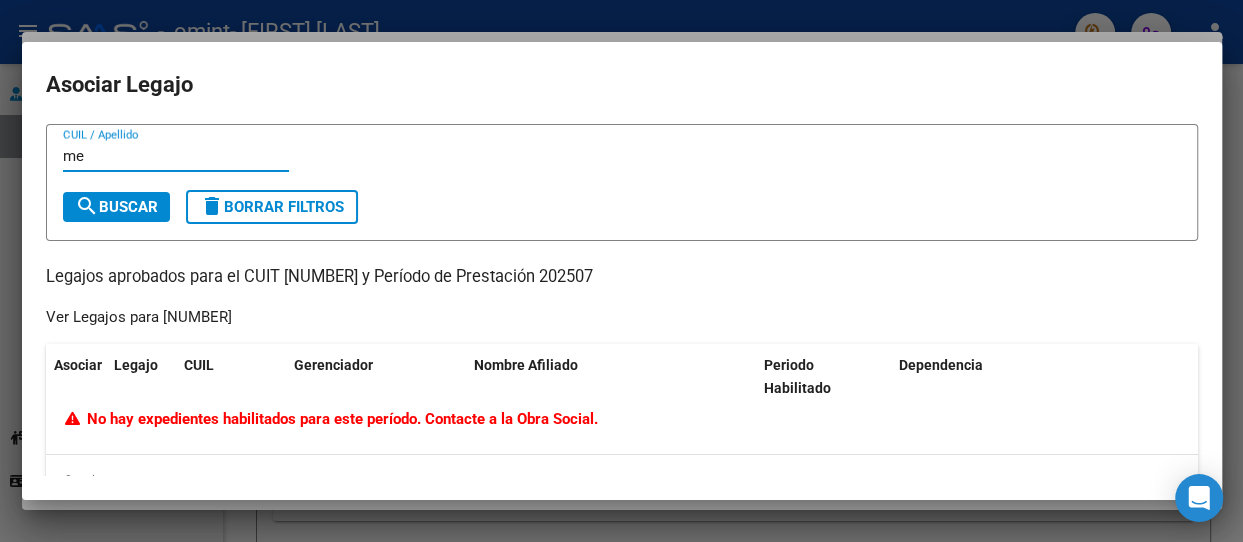type on "m" 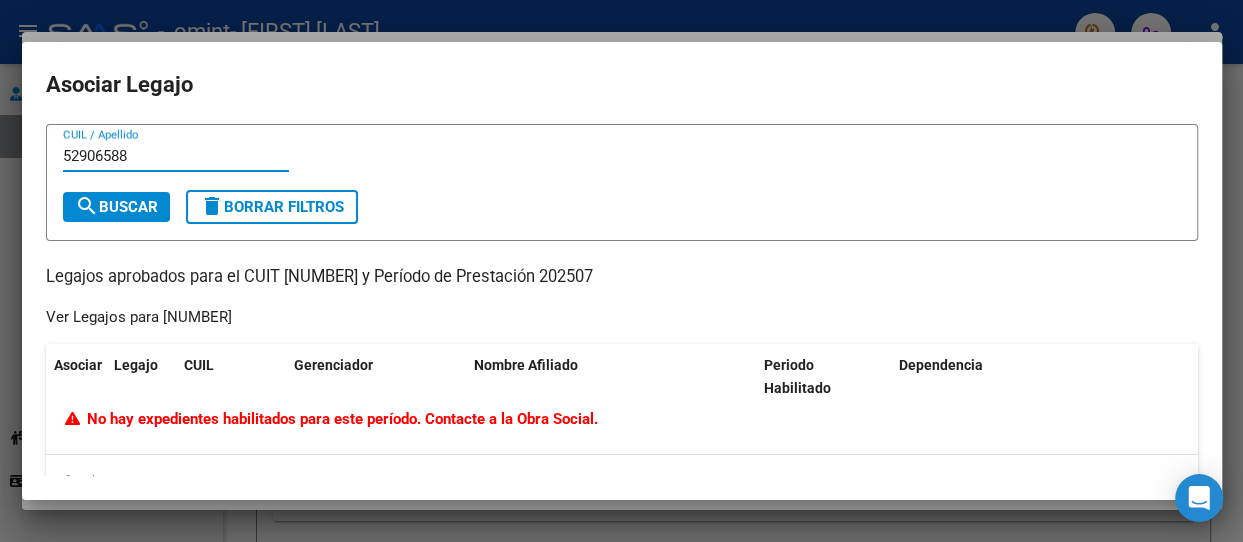 type on "52906588" 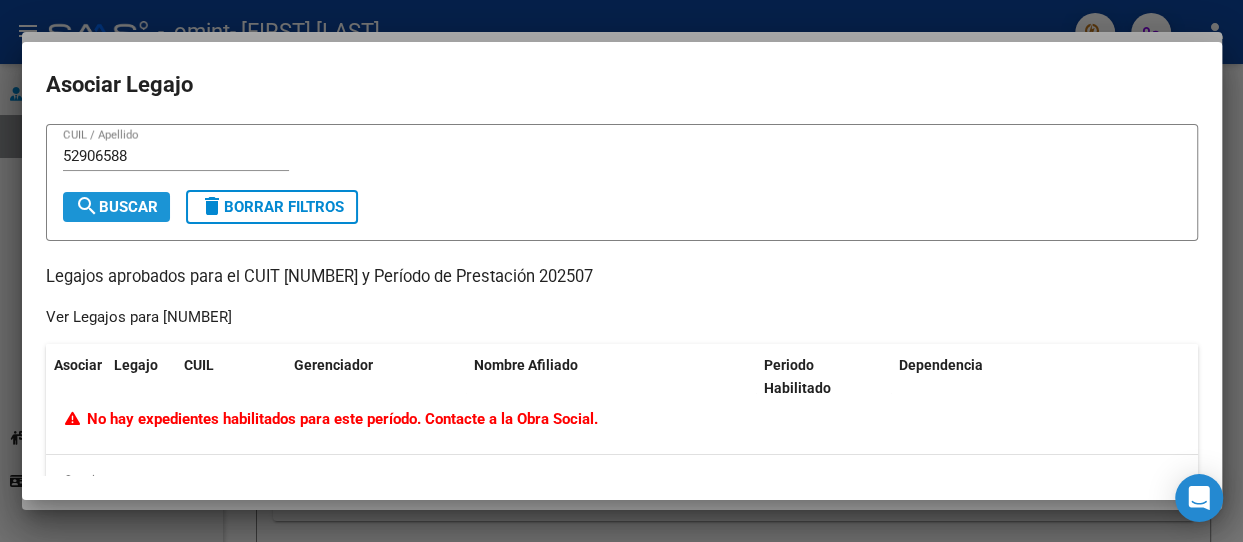 click on "search  Buscar" at bounding box center (116, 207) 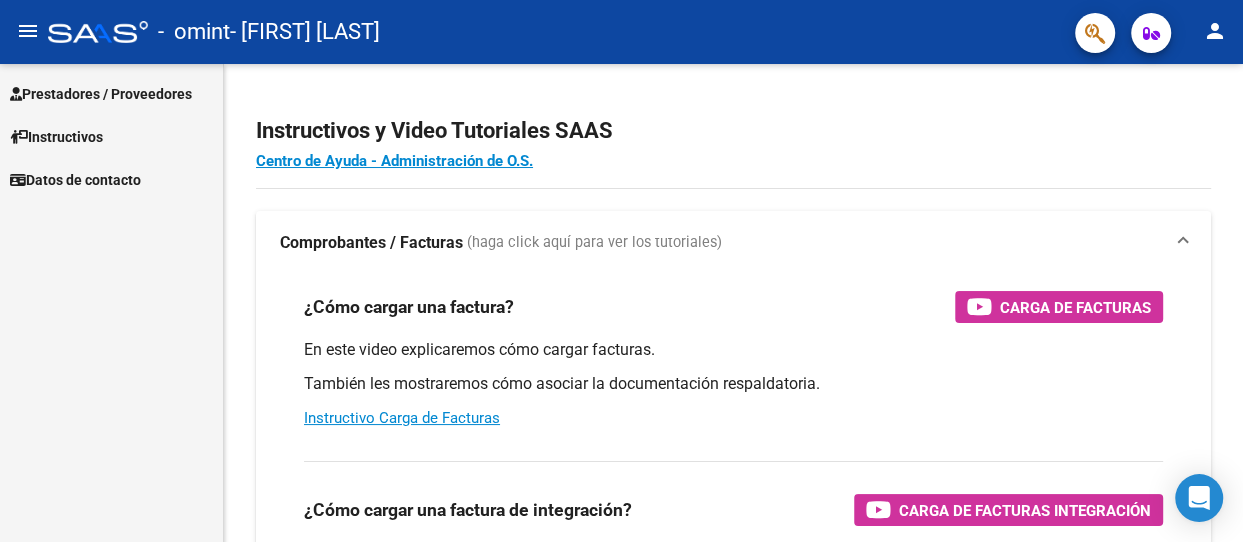 click on "Prestadores / Proveedores" at bounding box center (101, 94) 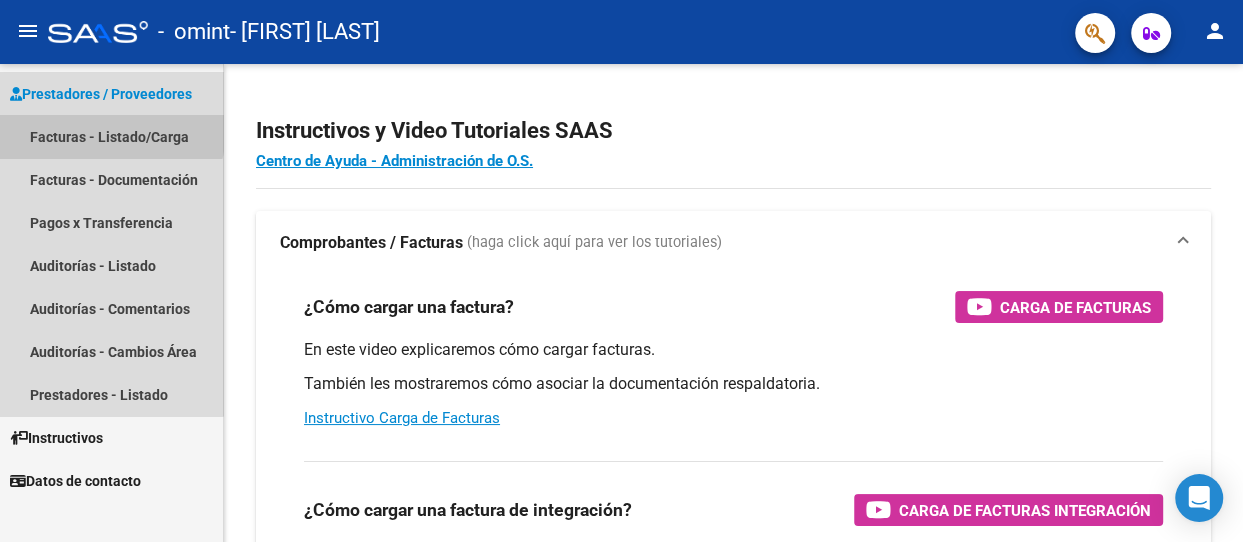 click on "Facturas - Listado/Carga" at bounding box center (111, 136) 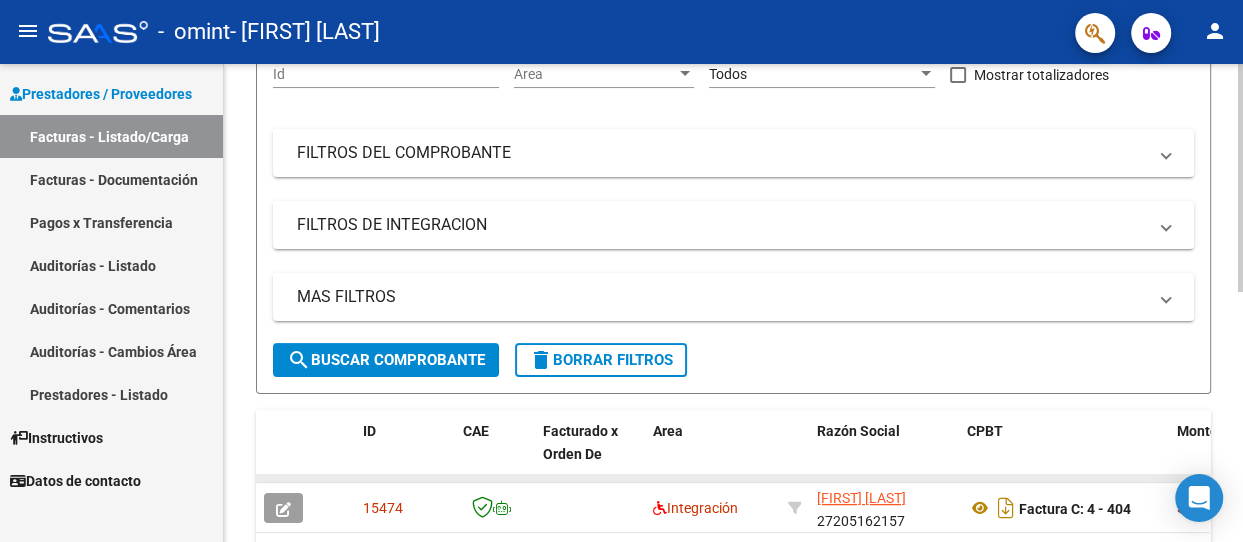 scroll, scrollTop: 300, scrollLeft: 0, axis: vertical 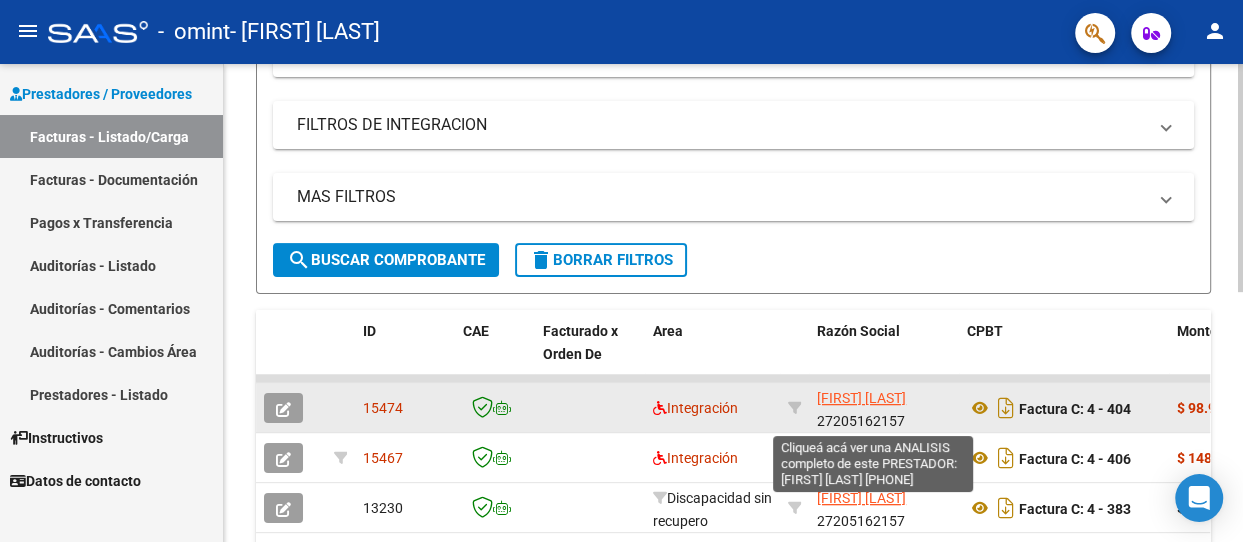 drag, startPoint x: 963, startPoint y: 412, endPoint x: 915, endPoint y: 404, distance: 48.6621 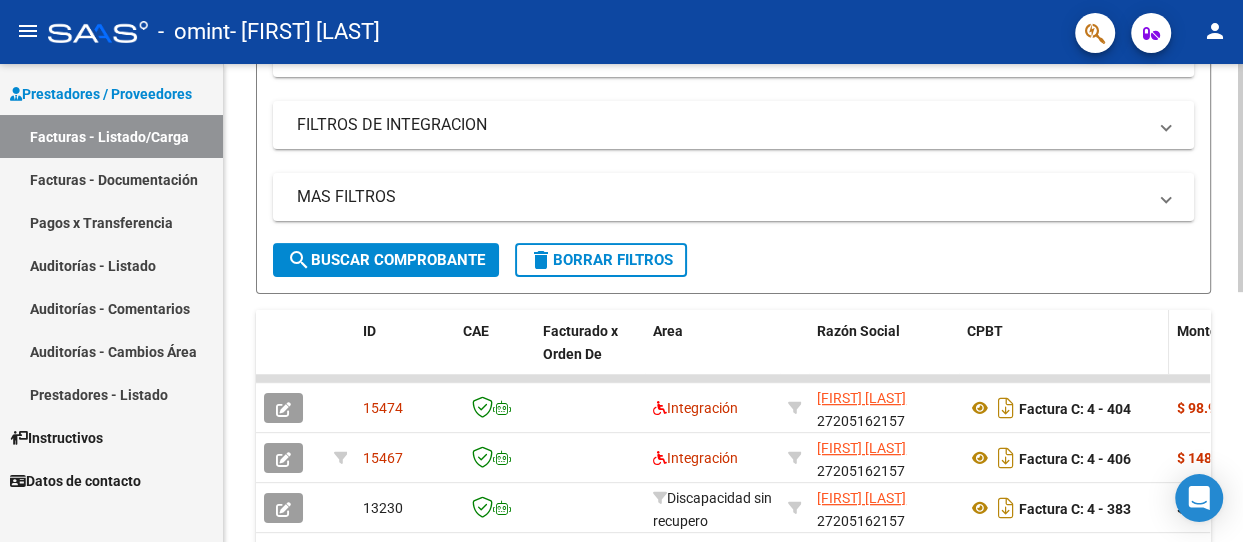 scroll, scrollTop: 500, scrollLeft: 0, axis: vertical 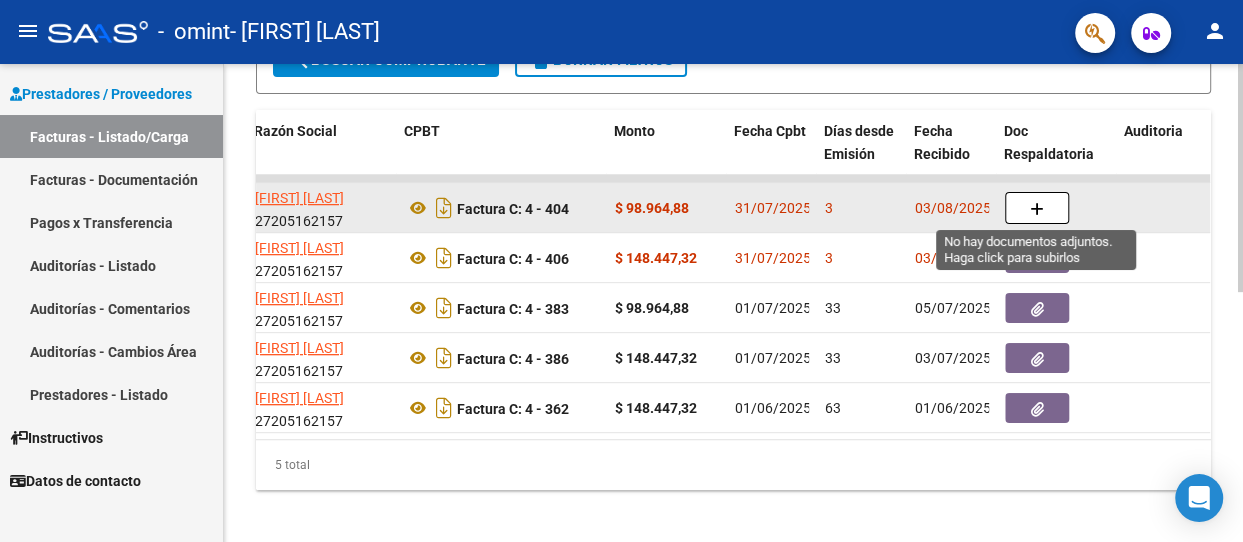 click 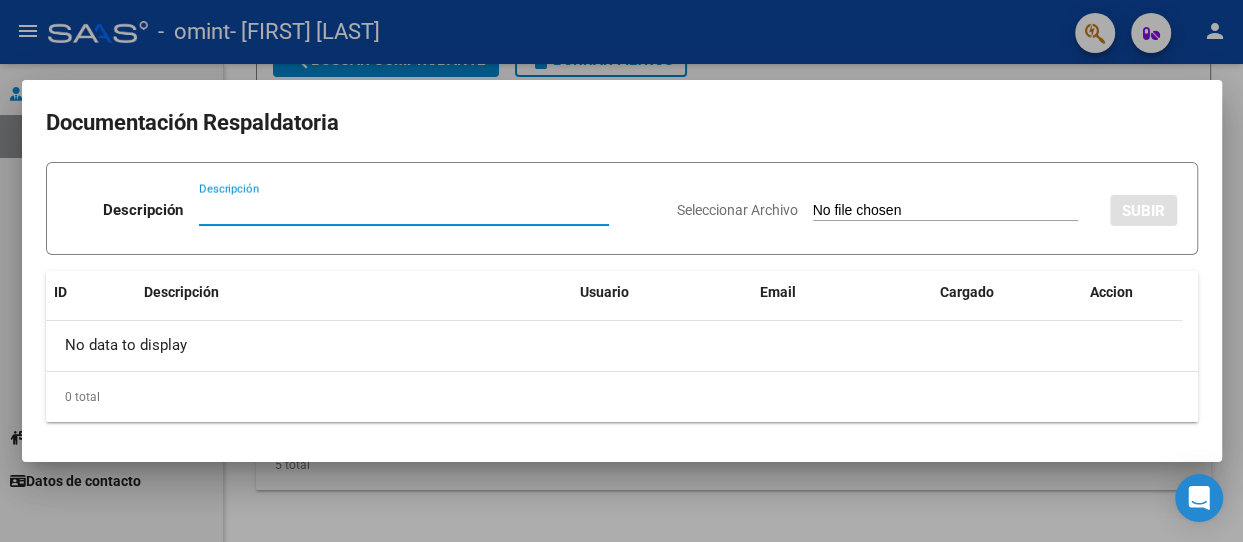 click on "Descripción" at bounding box center [404, 210] 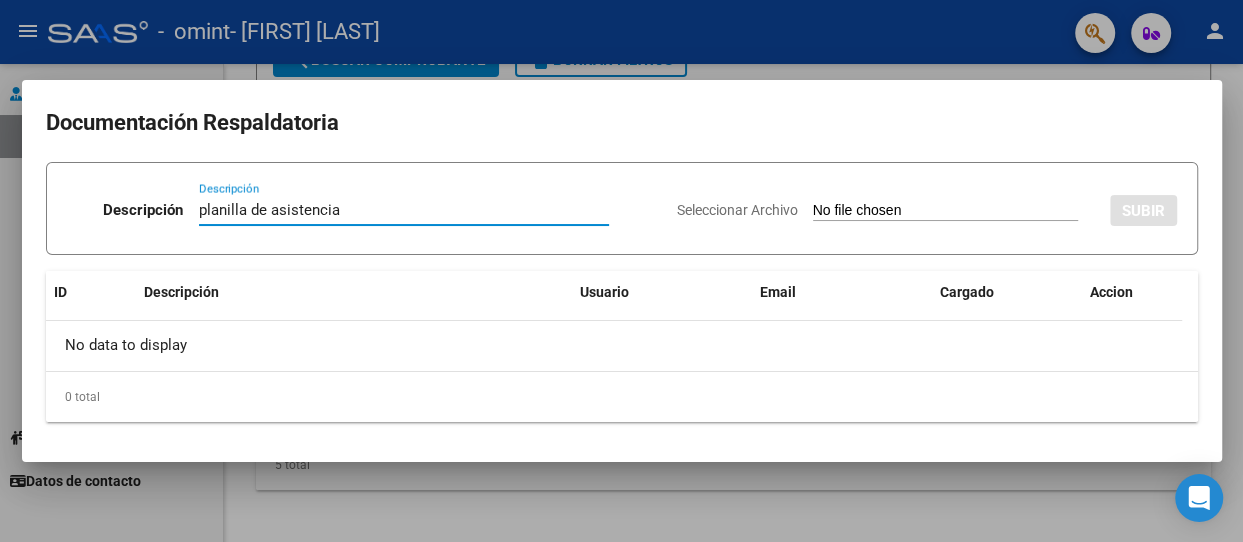 click on "planilla de asistencia" at bounding box center [404, 210] 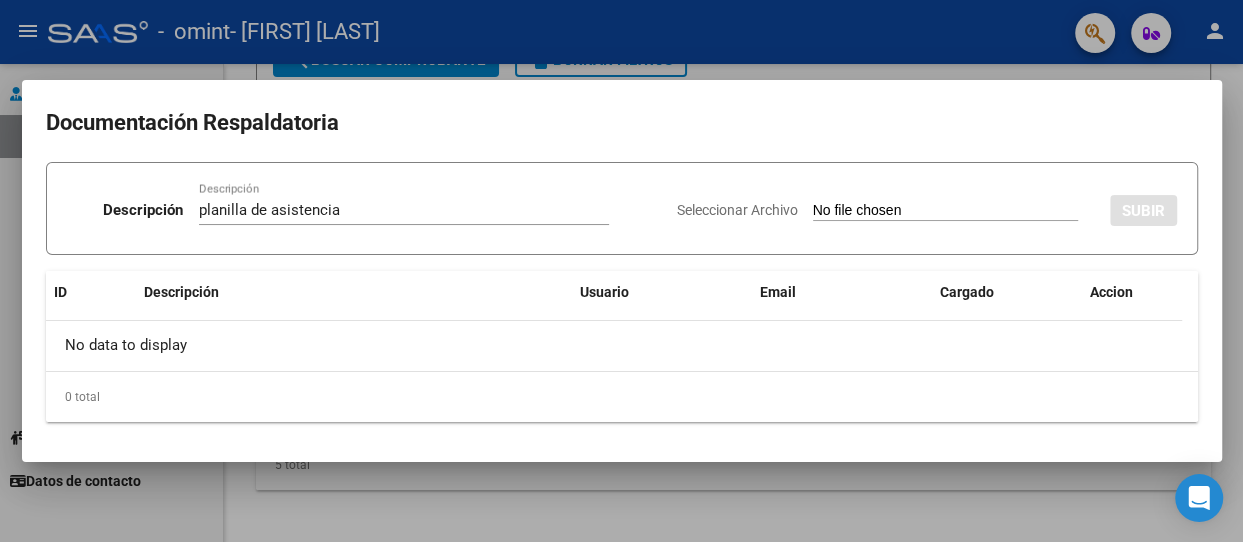 click on "Seleccionar Archivo" at bounding box center (945, 211) 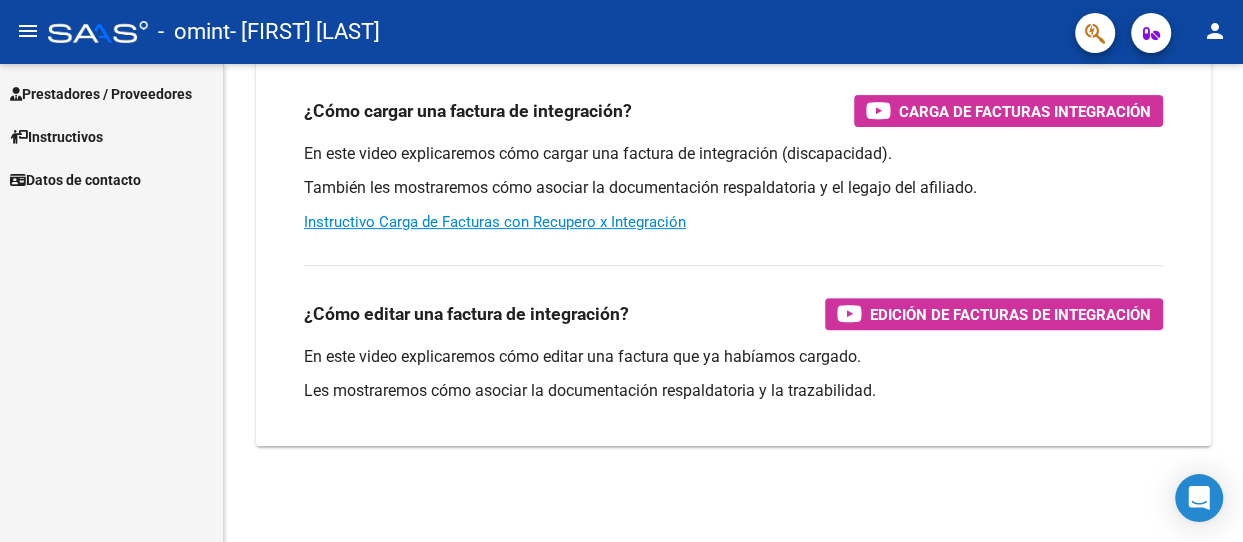 scroll, scrollTop: 398, scrollLeft: 0, axis: vertical 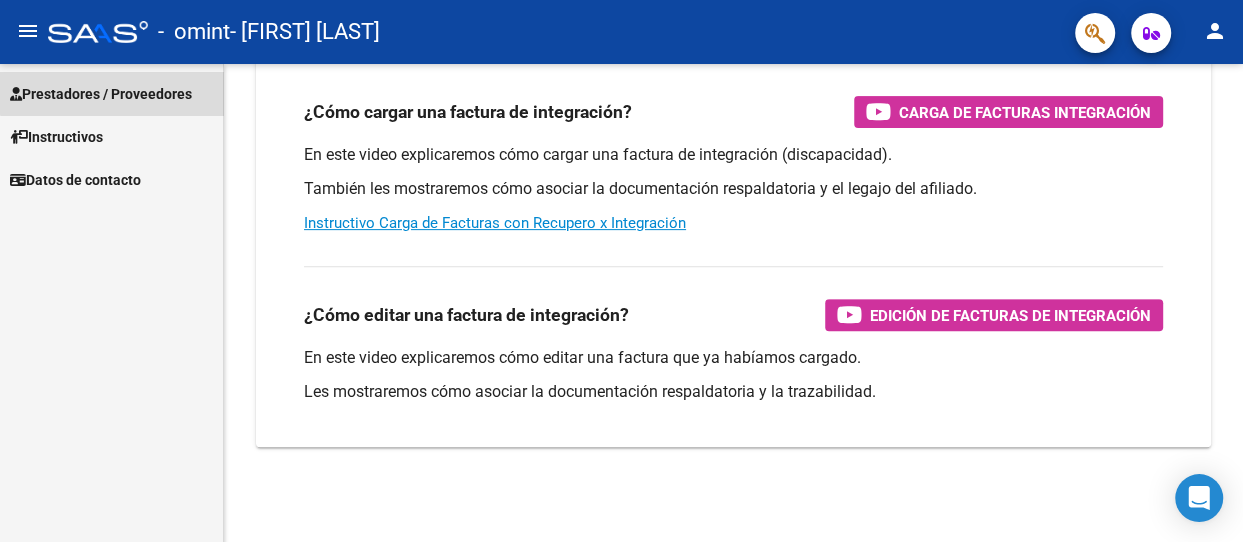 click on "Prestadores / Proveedores" at bounding box center (101, 94) 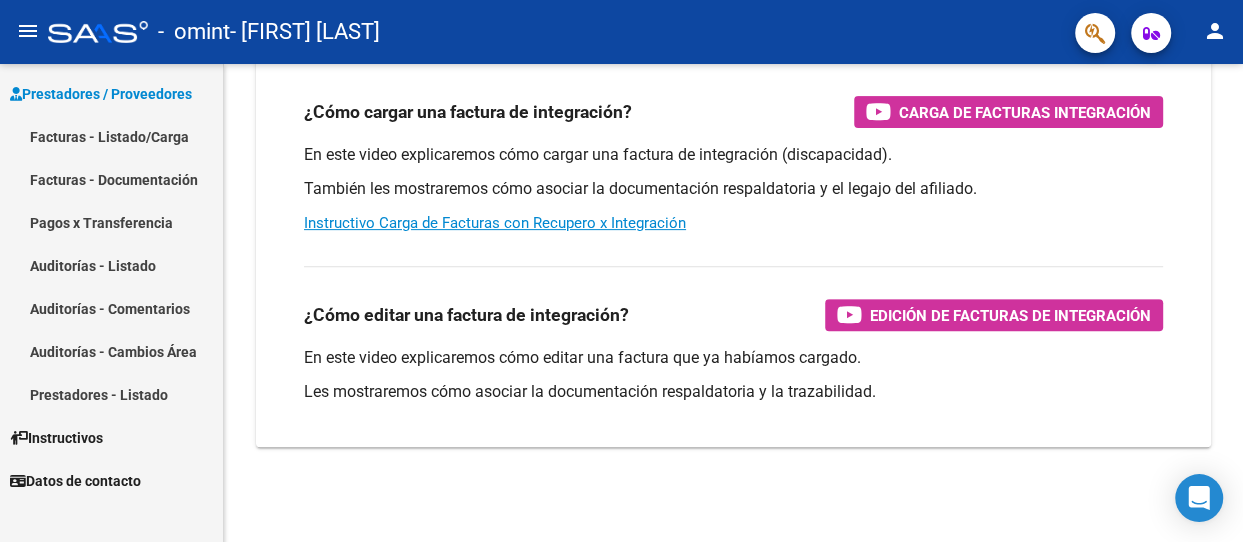 click on "Facturas - Listado/Carga" at bounding box center (111, 136) 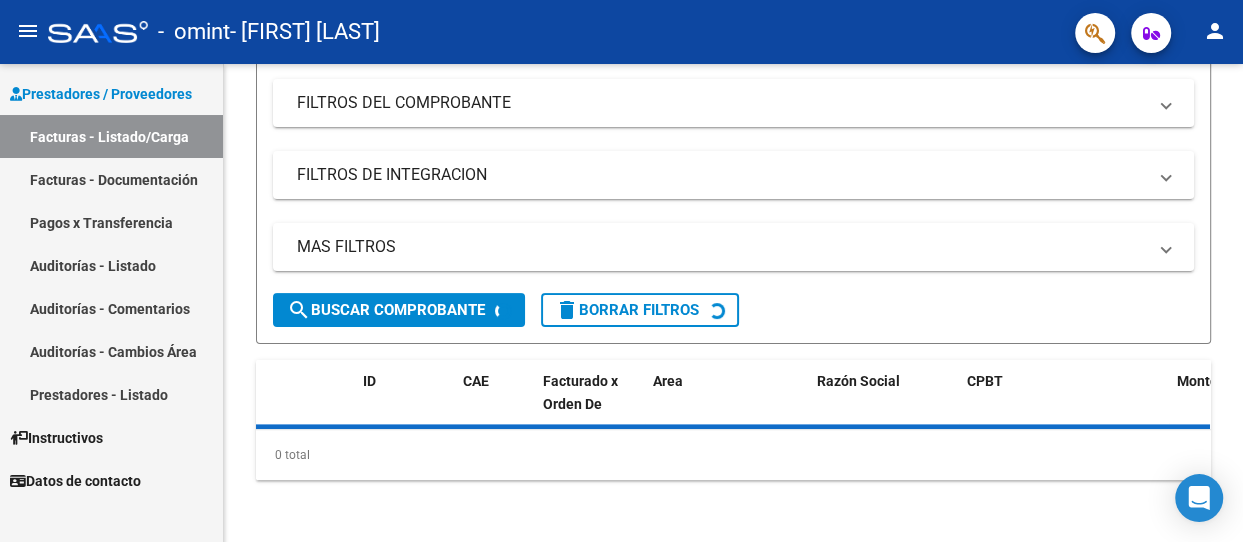 scroll, scrollTop: 500, scrollLeft: 0, axis: vertical 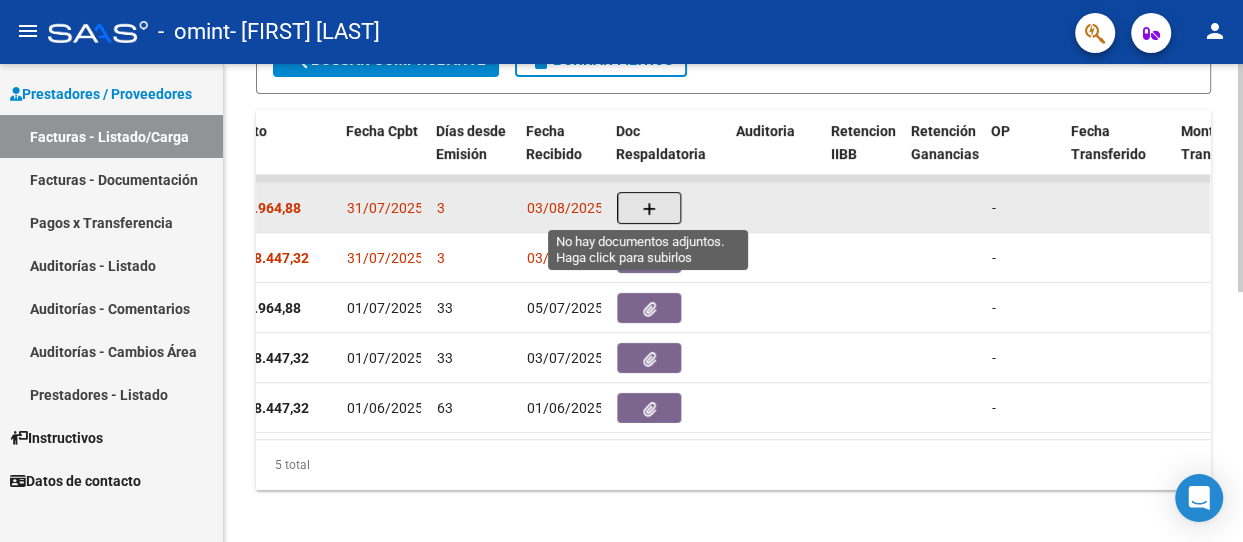 click 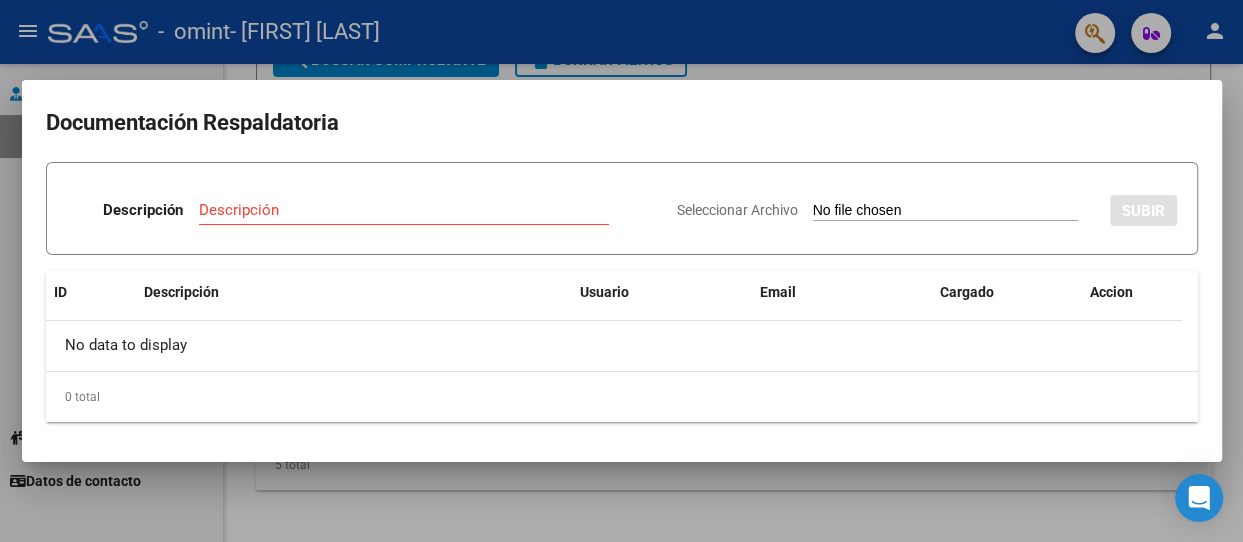 click on "Descripción Descripción" at bounding box center (364, 214) 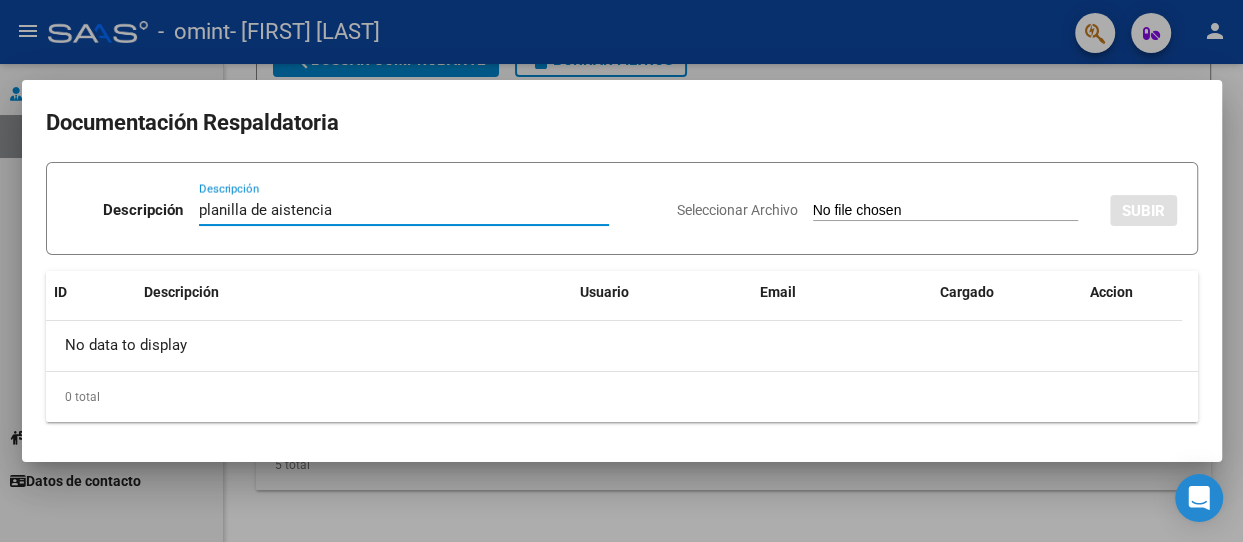 type on "planilla de aistencia" 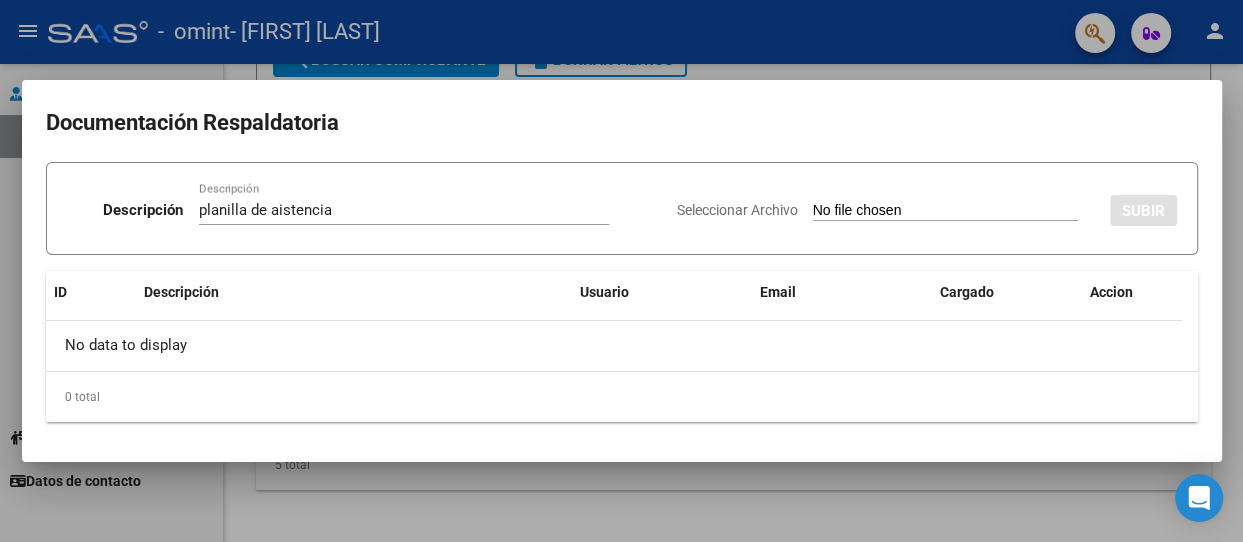 click on "Seleccionar Archivo" at bounding box center (945, 211) 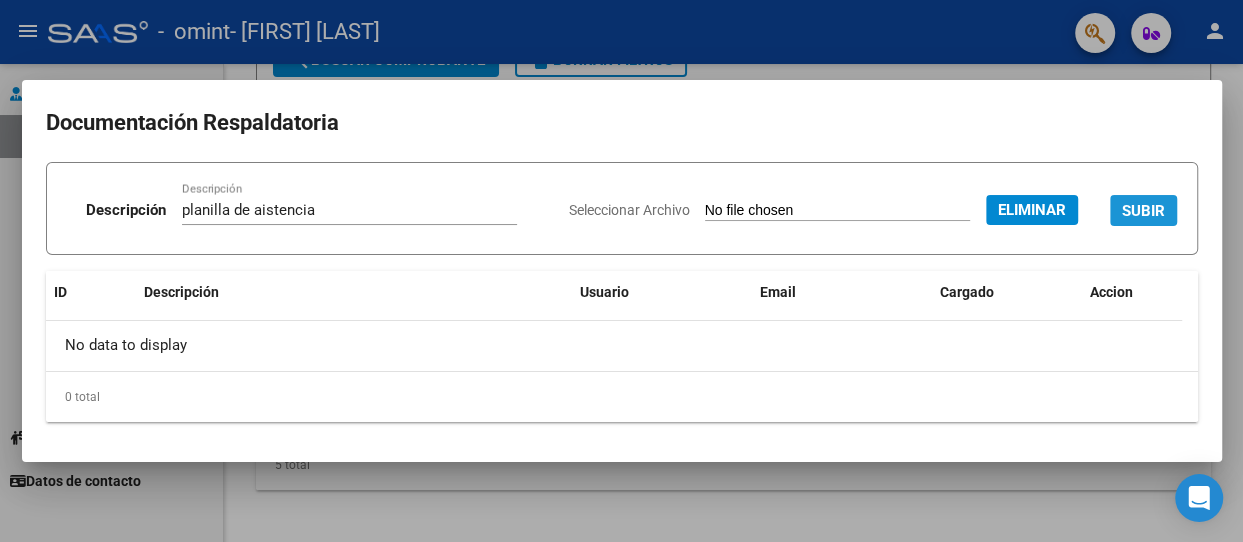 click on "SUBIR" at bounding box center [1143, 211] 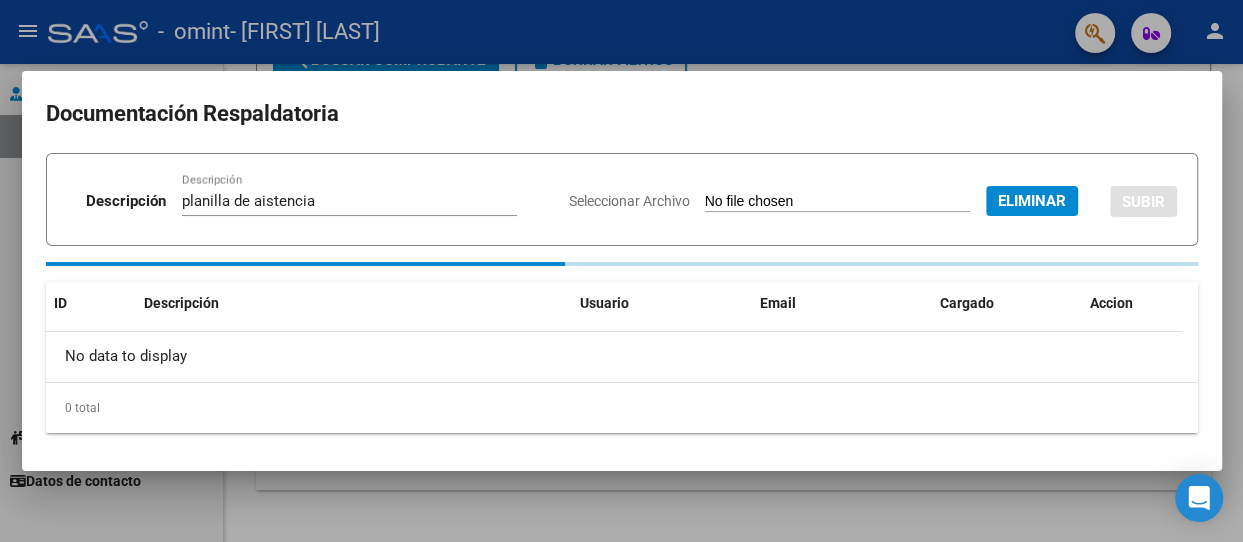 type 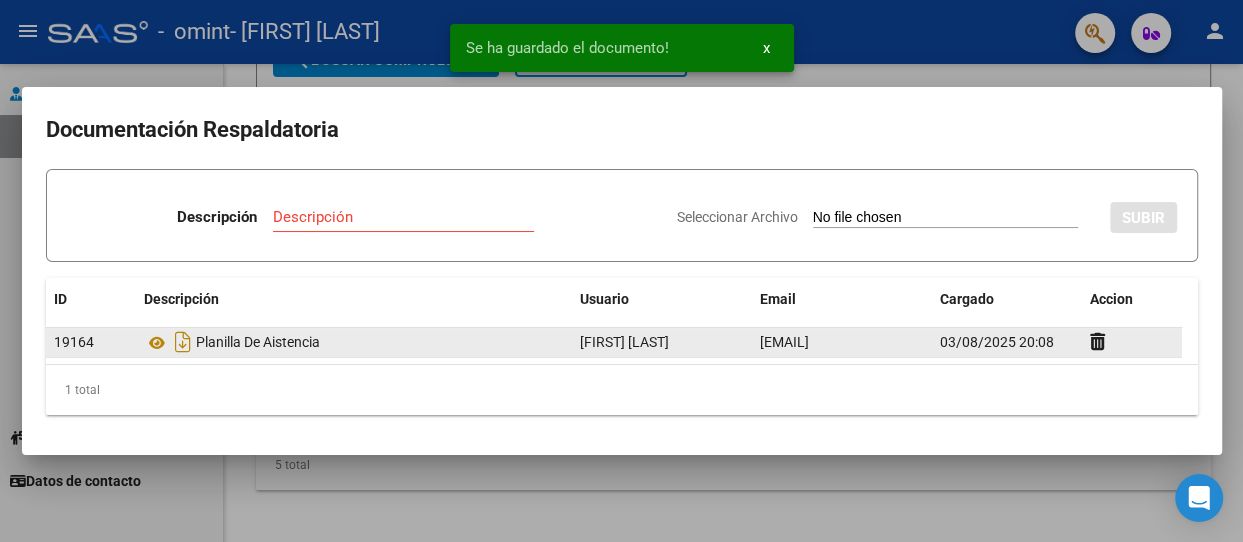 click on "[FIRST] [LAST]" 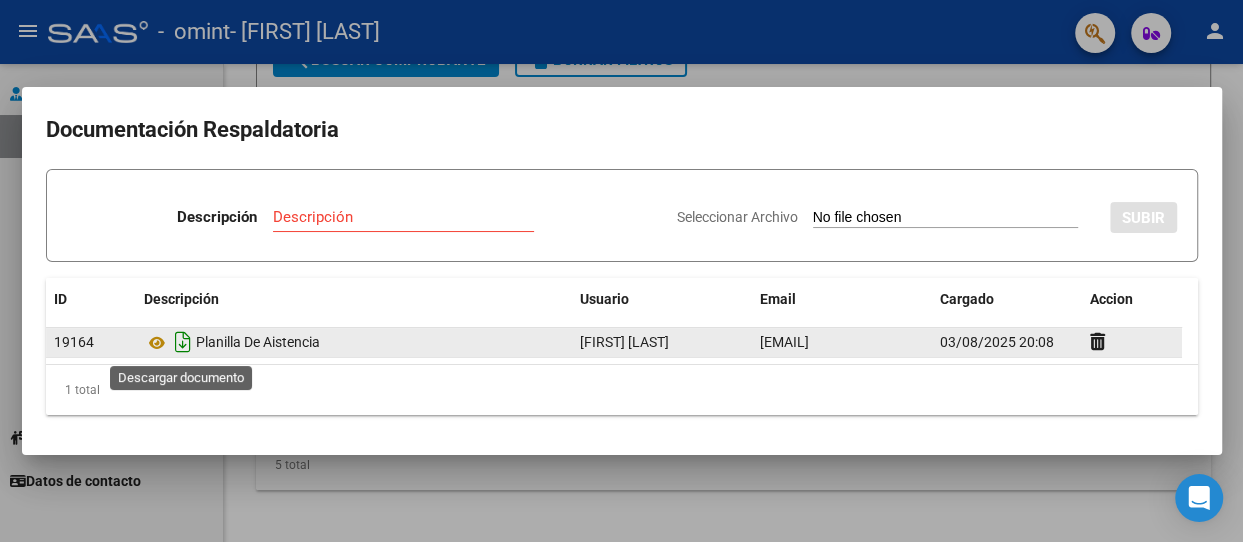 drag, startPoint x: 258, startPoint y: 339, endPoint x: 184, endPoint y: 339, distance: 74 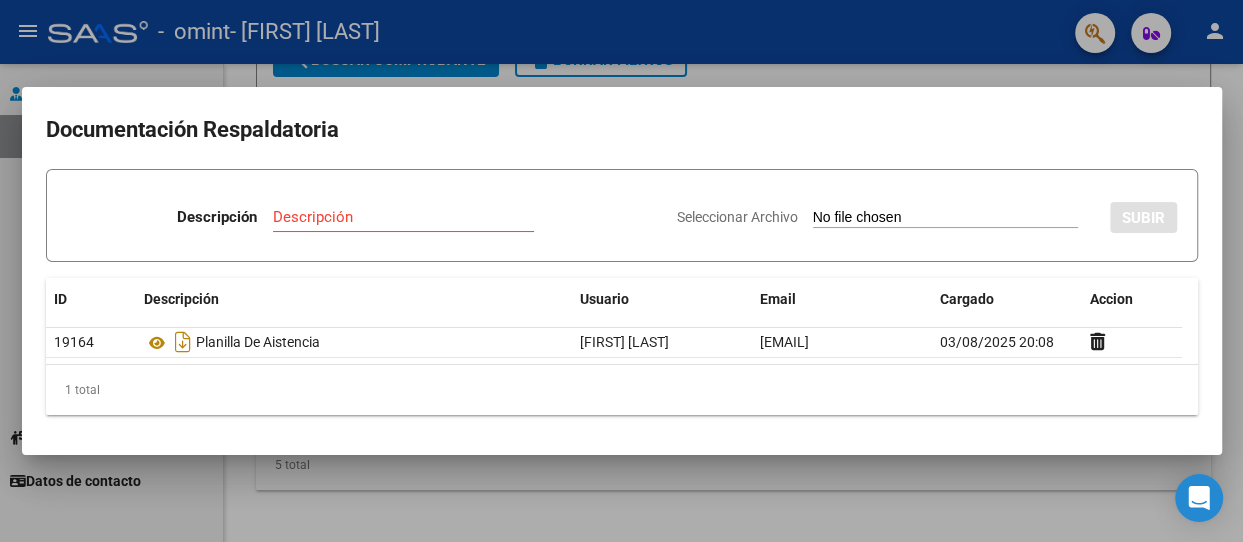 click on "1 total" 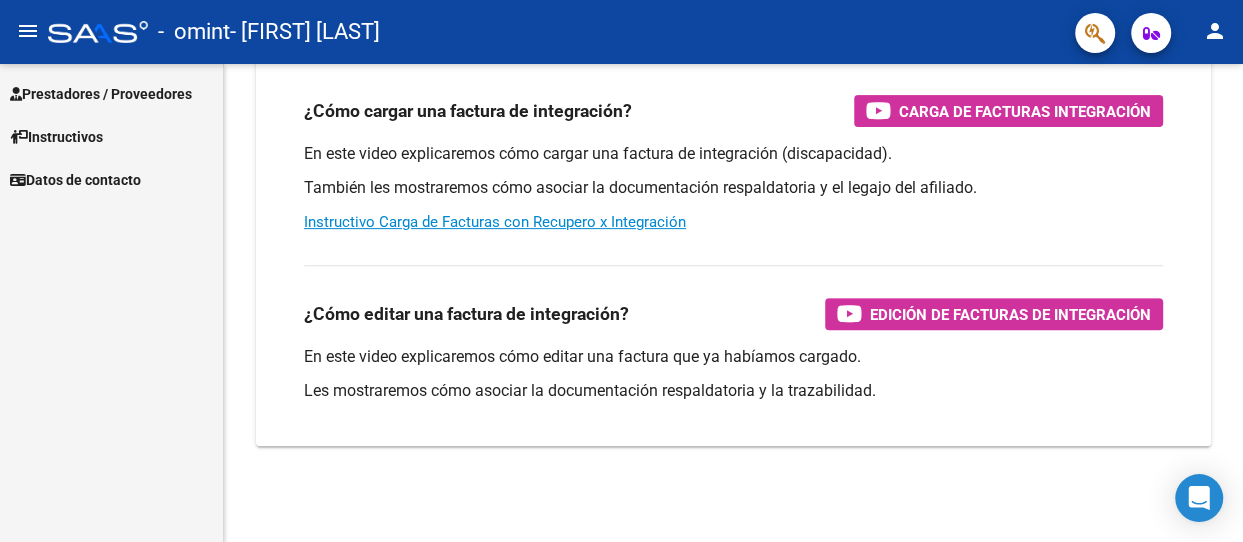 scroll, scrollTop: 398, scrollLeft: 0, axis: vertical 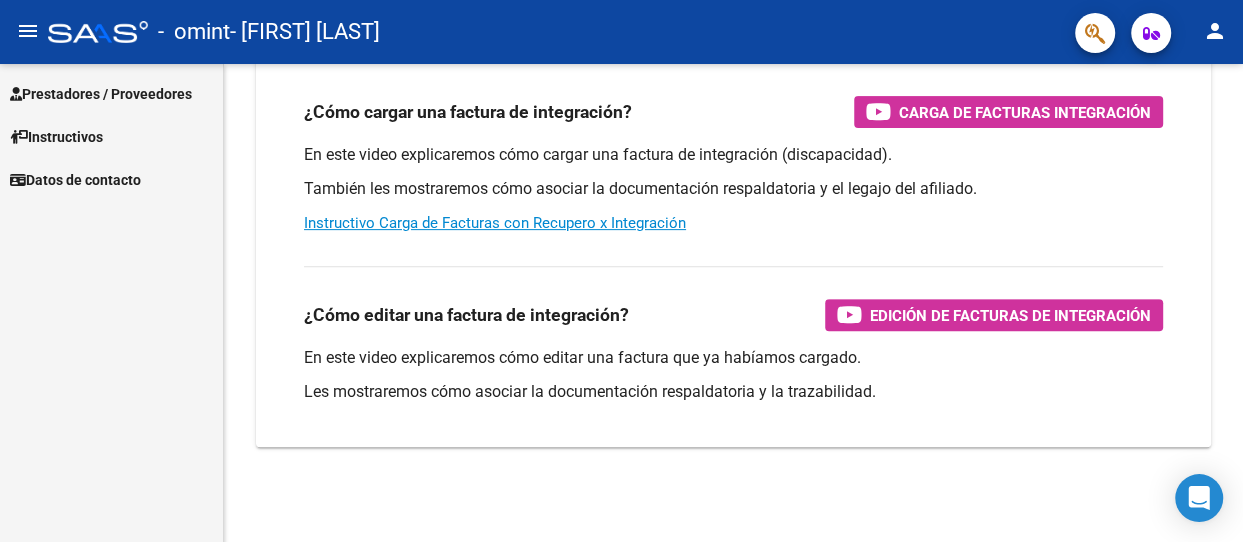 click on "Prestadores / Proveedores" at bounding box center (101, 94) 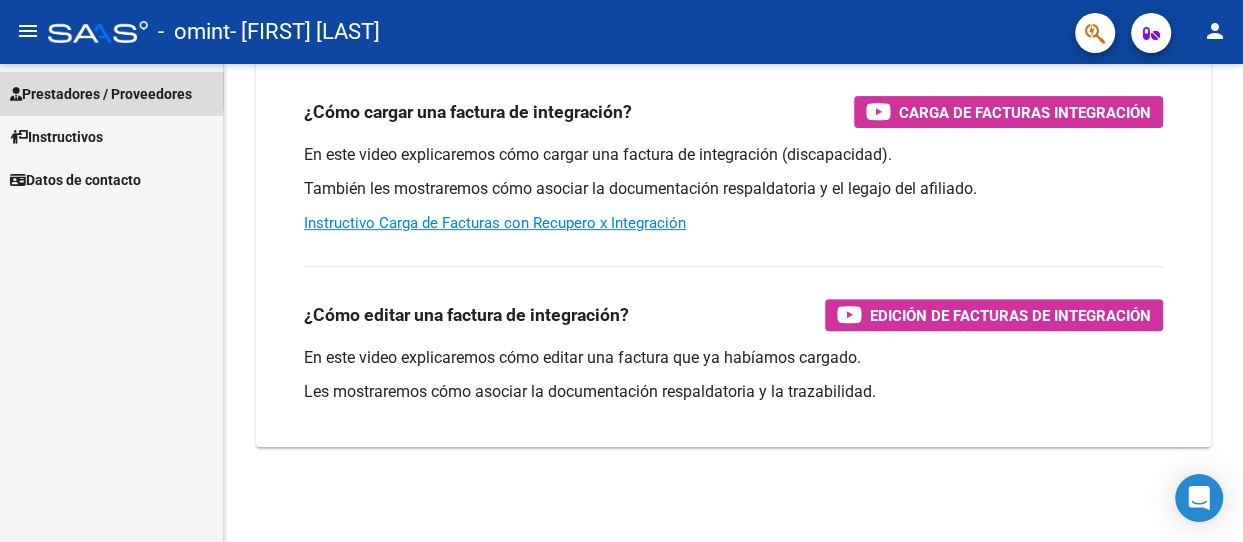 click on "Prestadores / Proveedores" at bounding box center (101, 94) 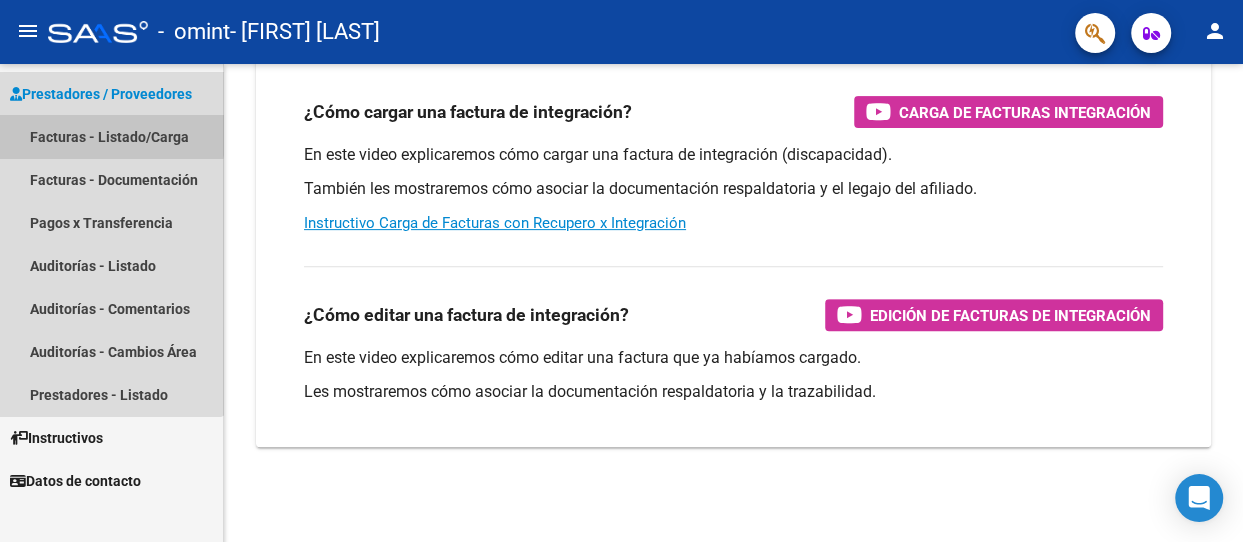 click on "Facturas - Listado/Carga" at bounding box center (111, 136) 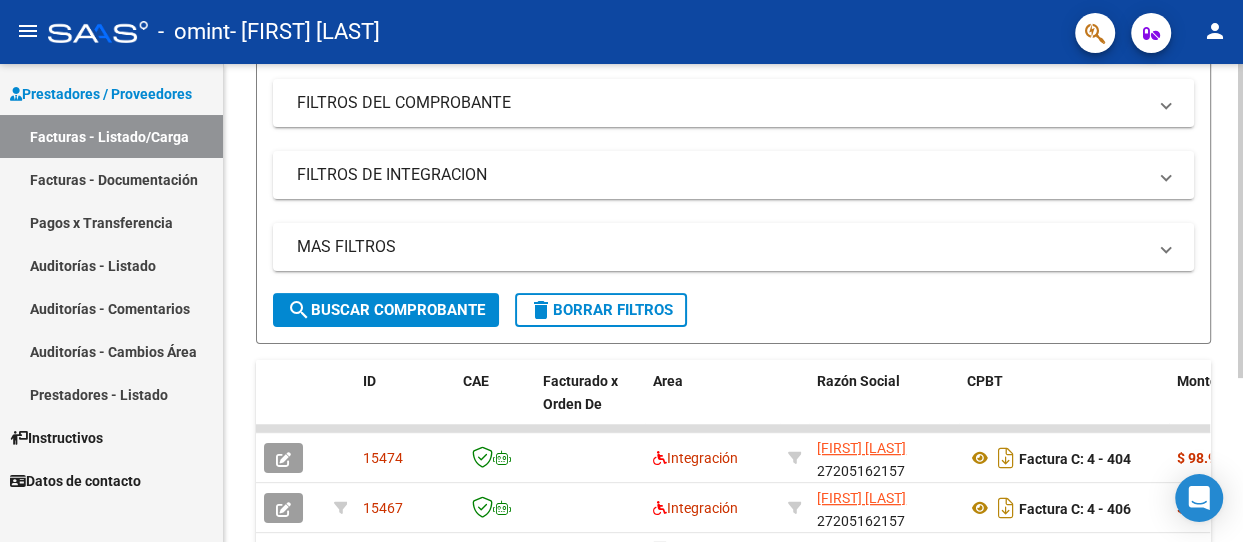 scroll, scrollTop: 500, scrollLeft: 0, axis: vertical 